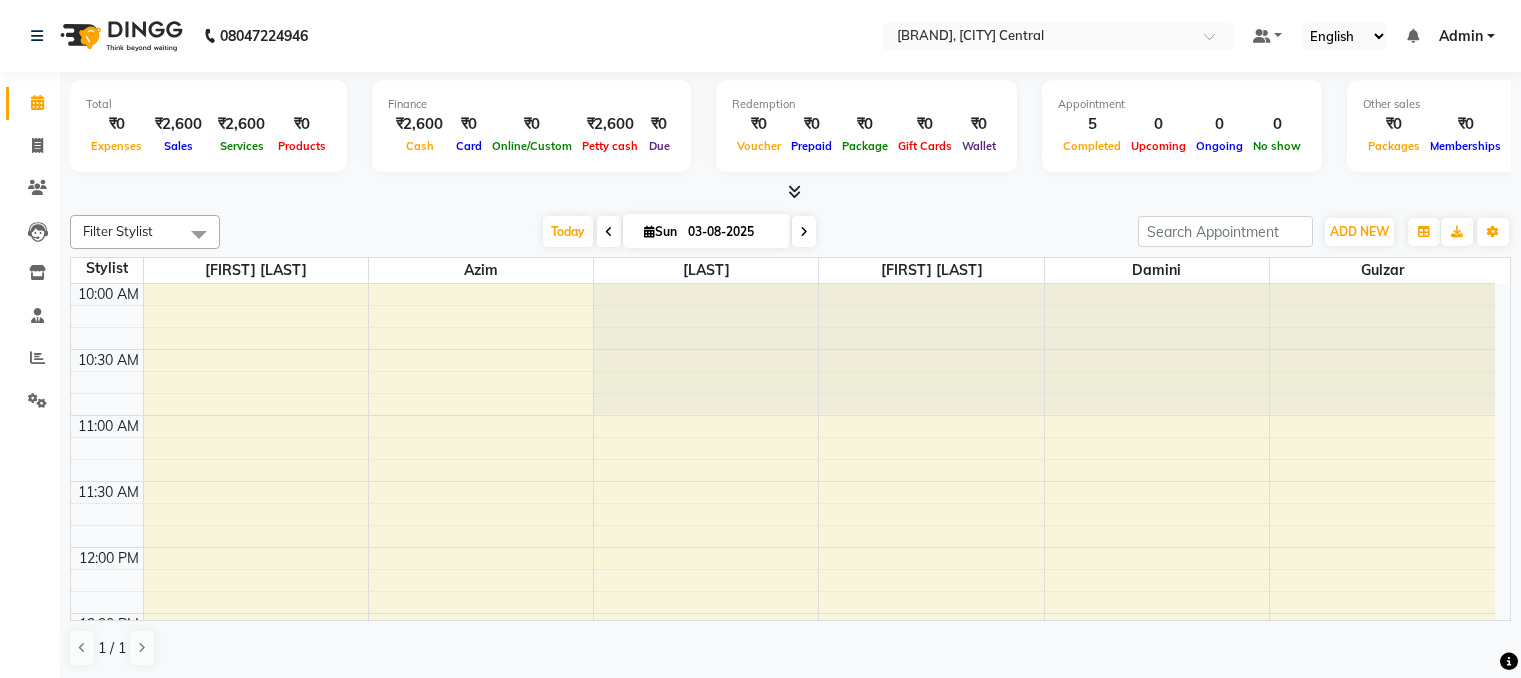 scroll, scrollTop: 0, scrollLeft: 0, axis: both 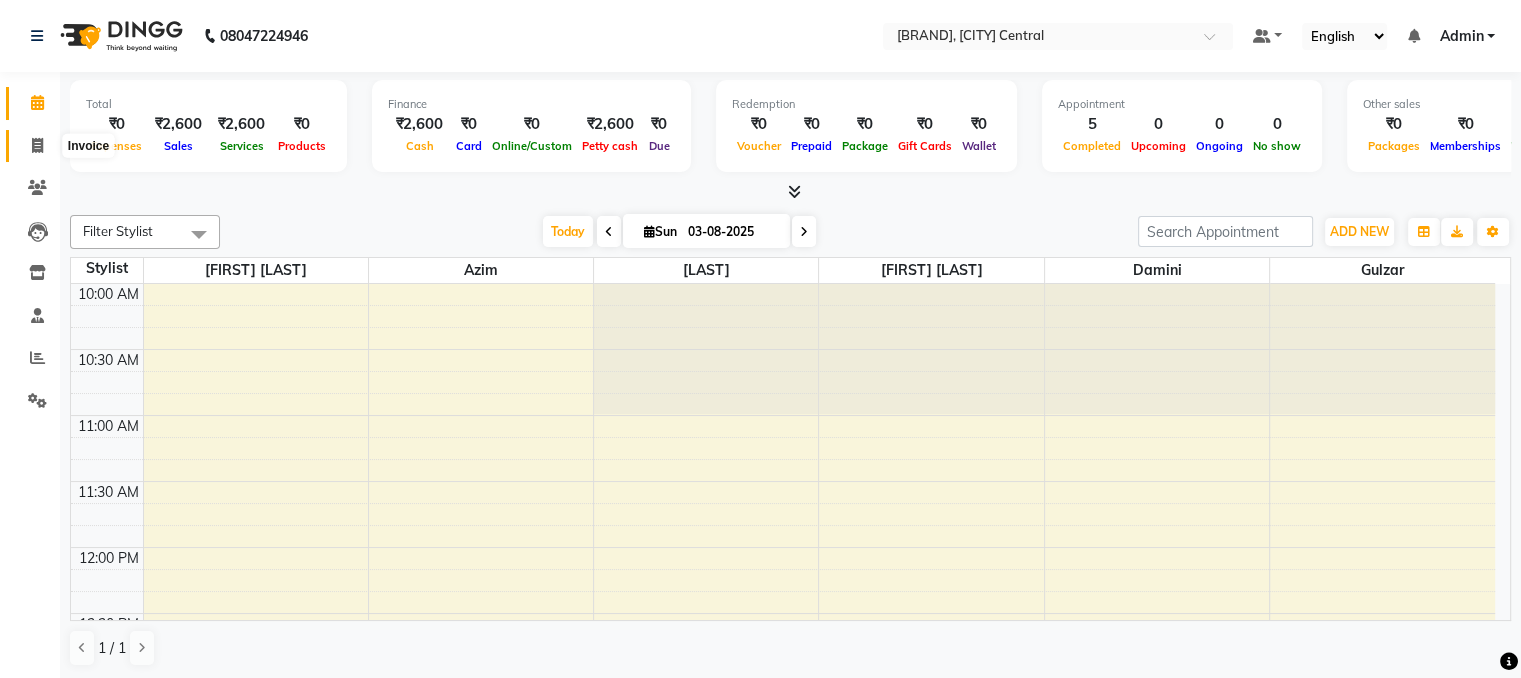 click 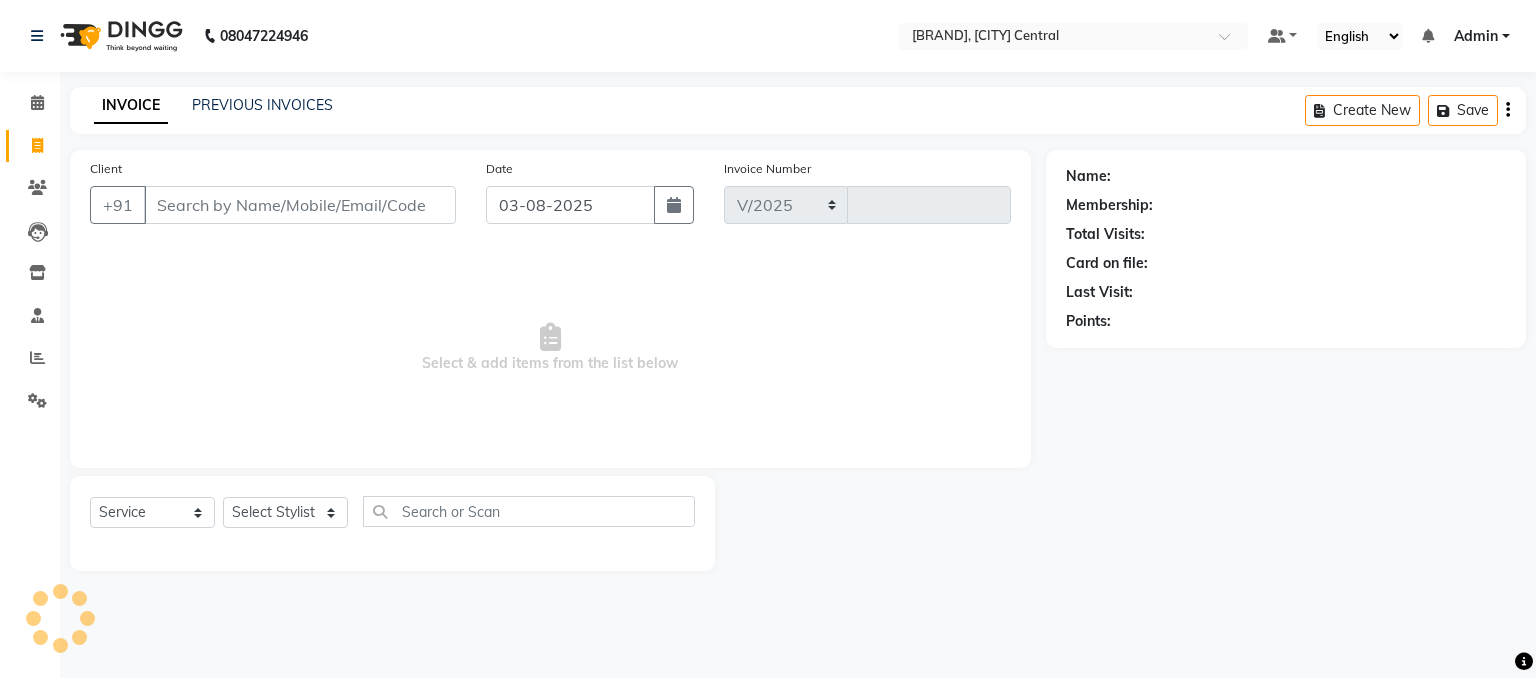 select on "7649" 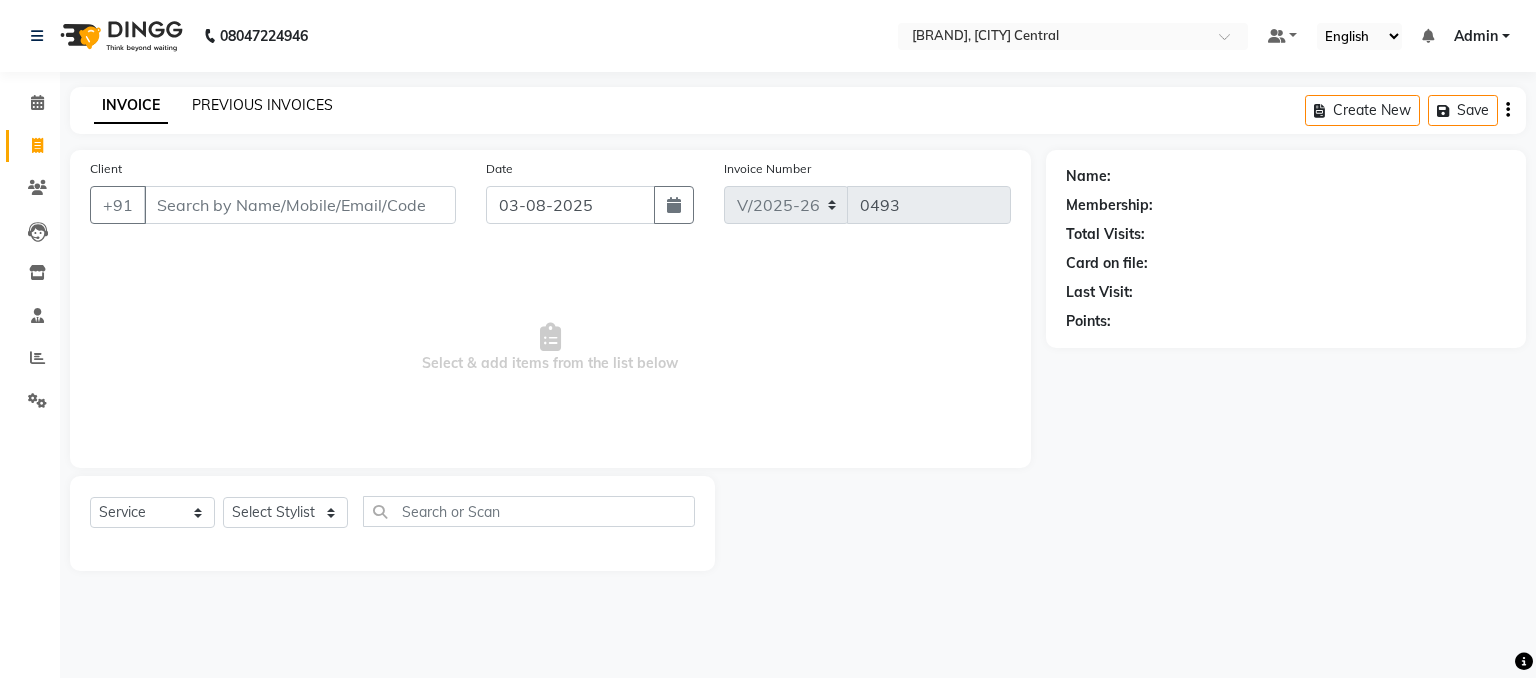 click on "PREVIOUS INVOICES" 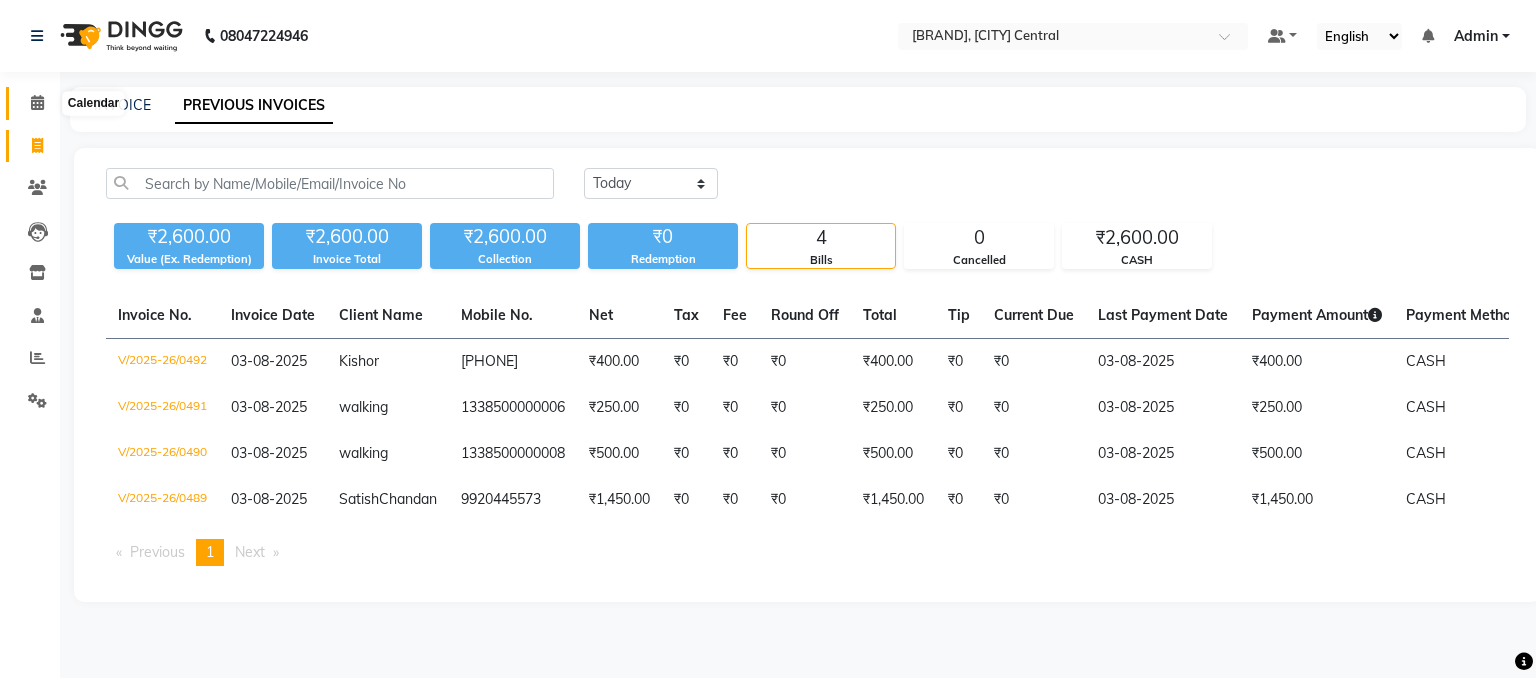 click 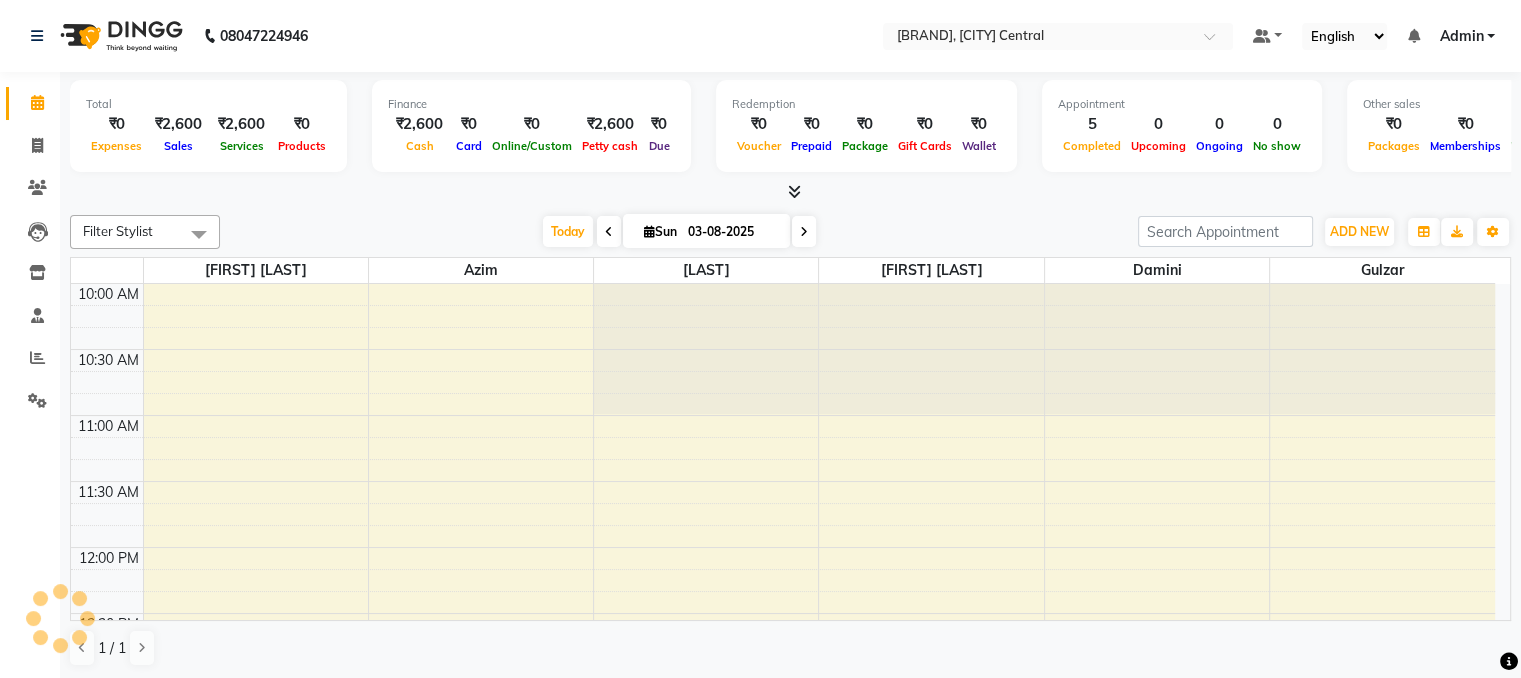 scroll, scrollTop: 0, scrollLeft: 0, axis: both 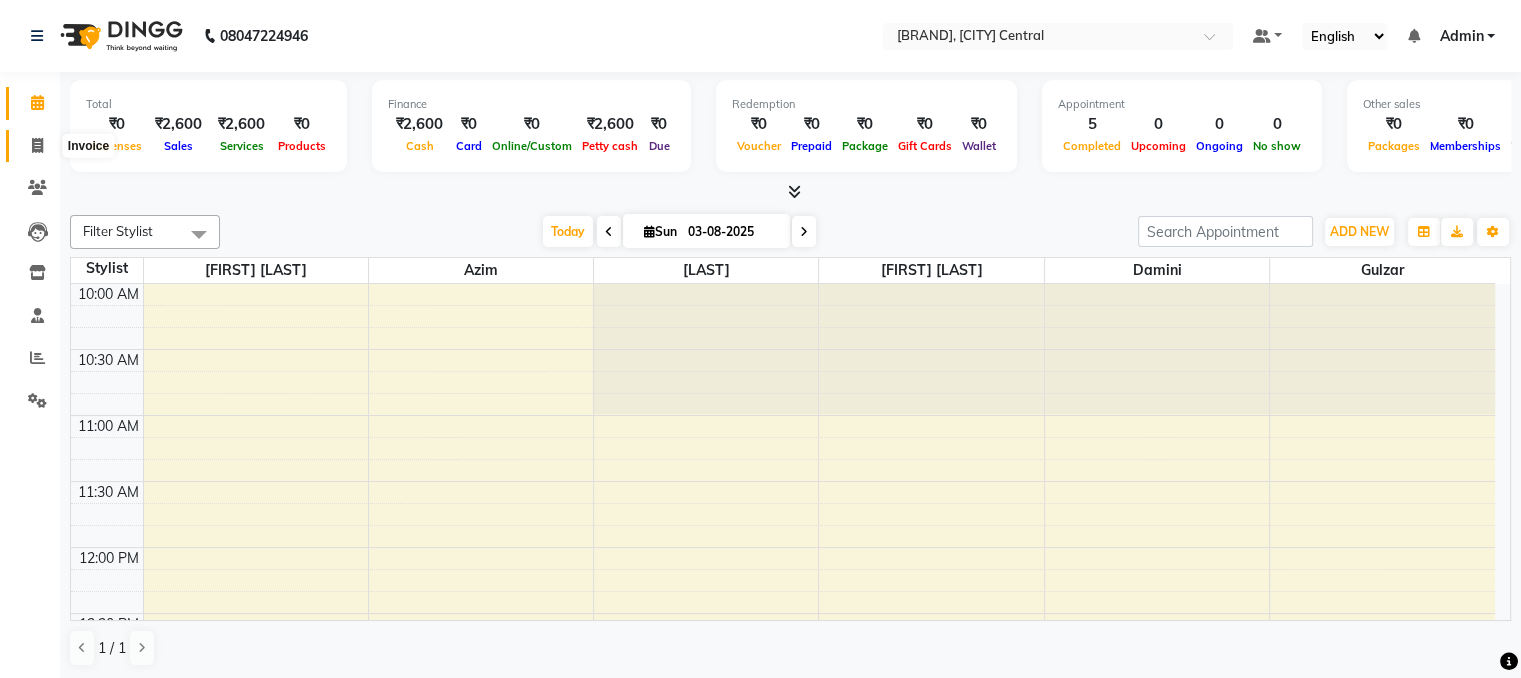 click 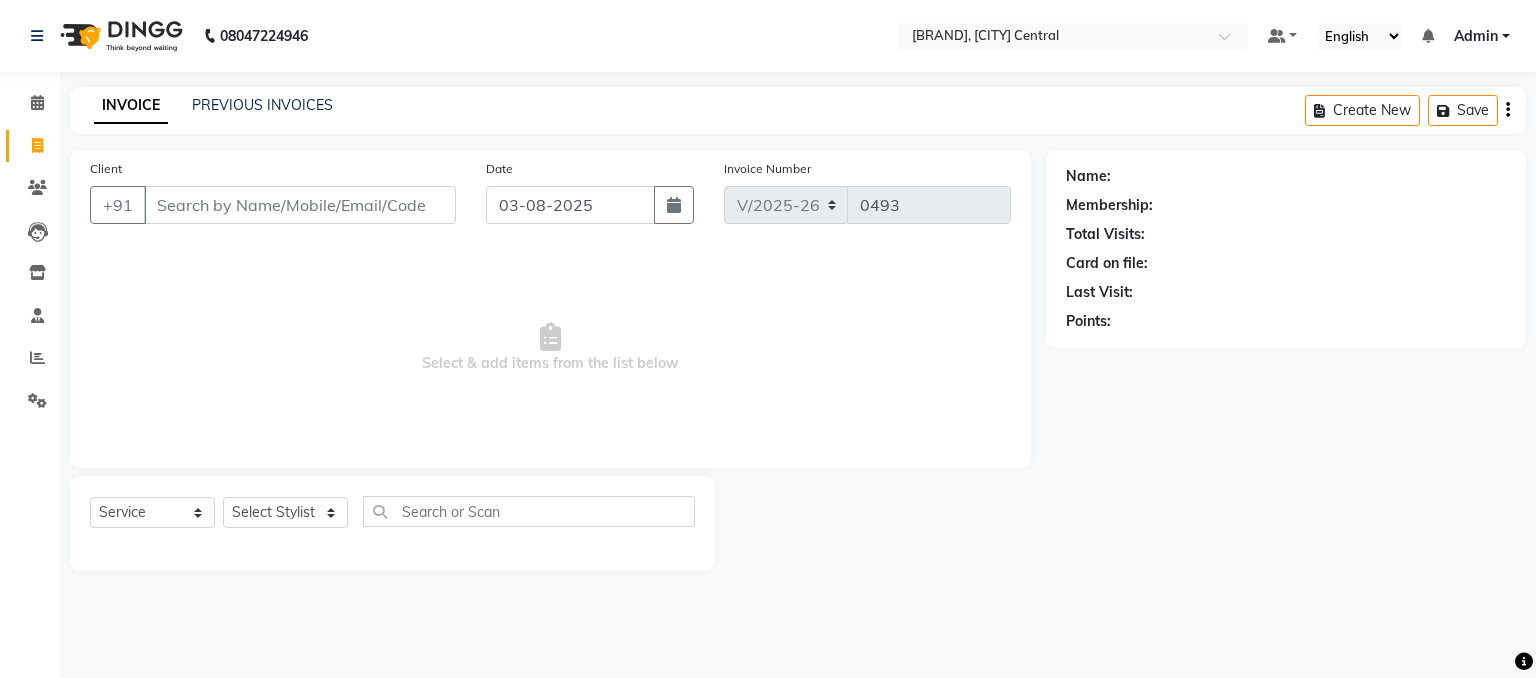 click on "Client" at bounding box center (300, 205) 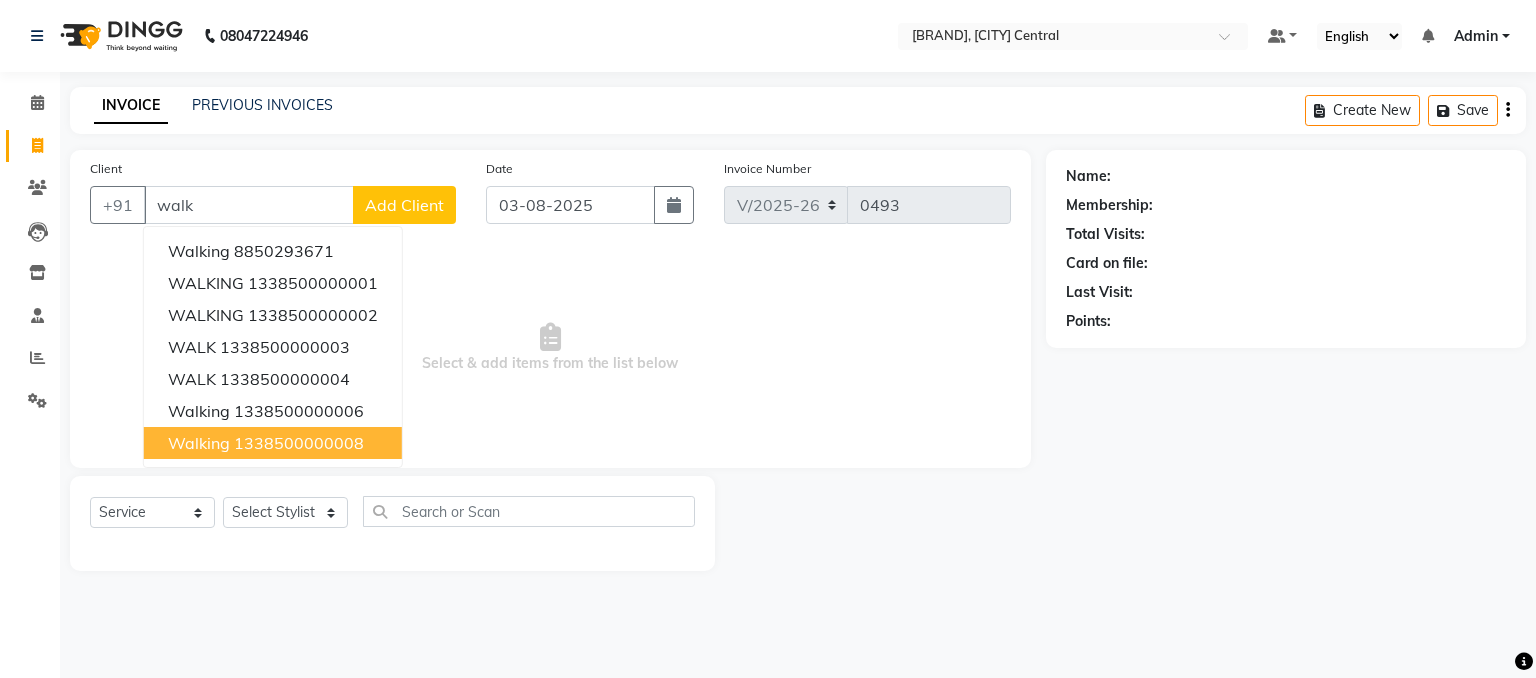click on "walking  1338500000008" at bounding box center [273, 443] 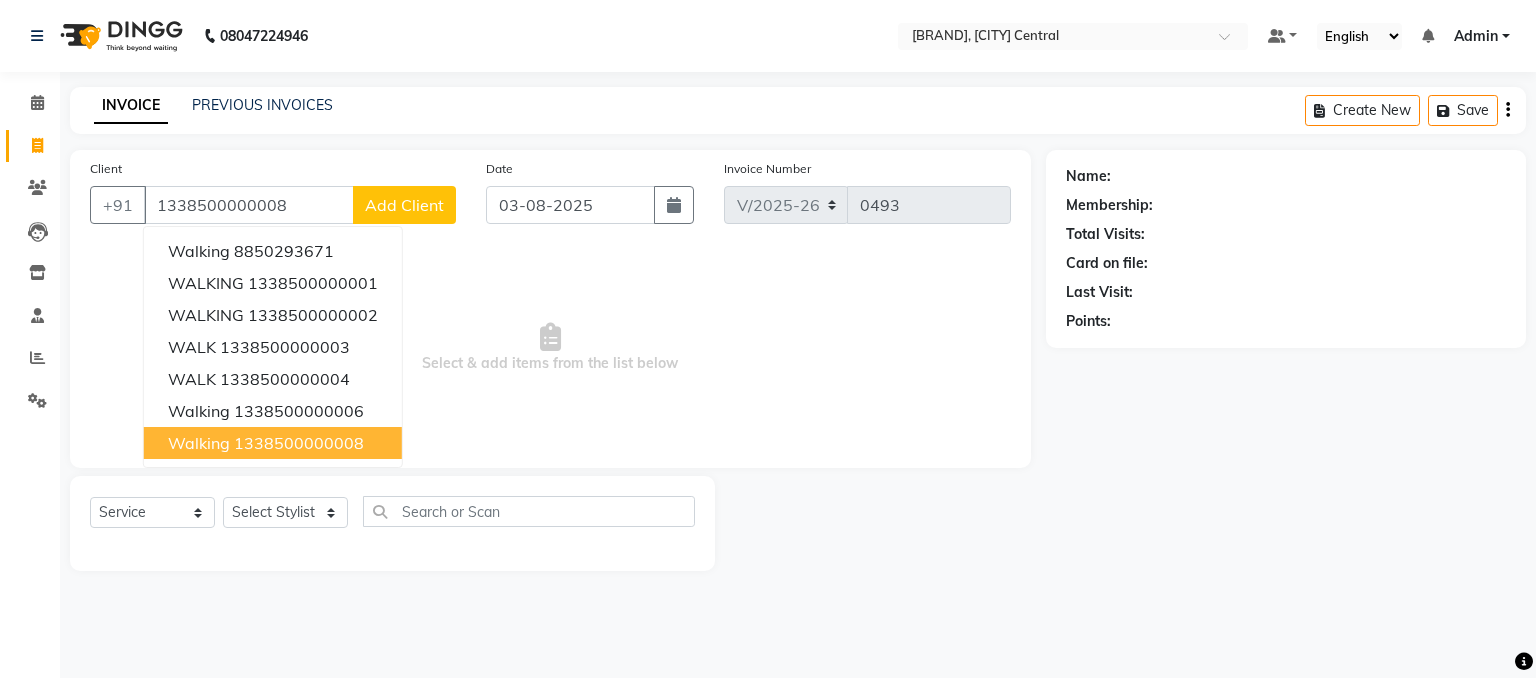 type on "1338500000008" 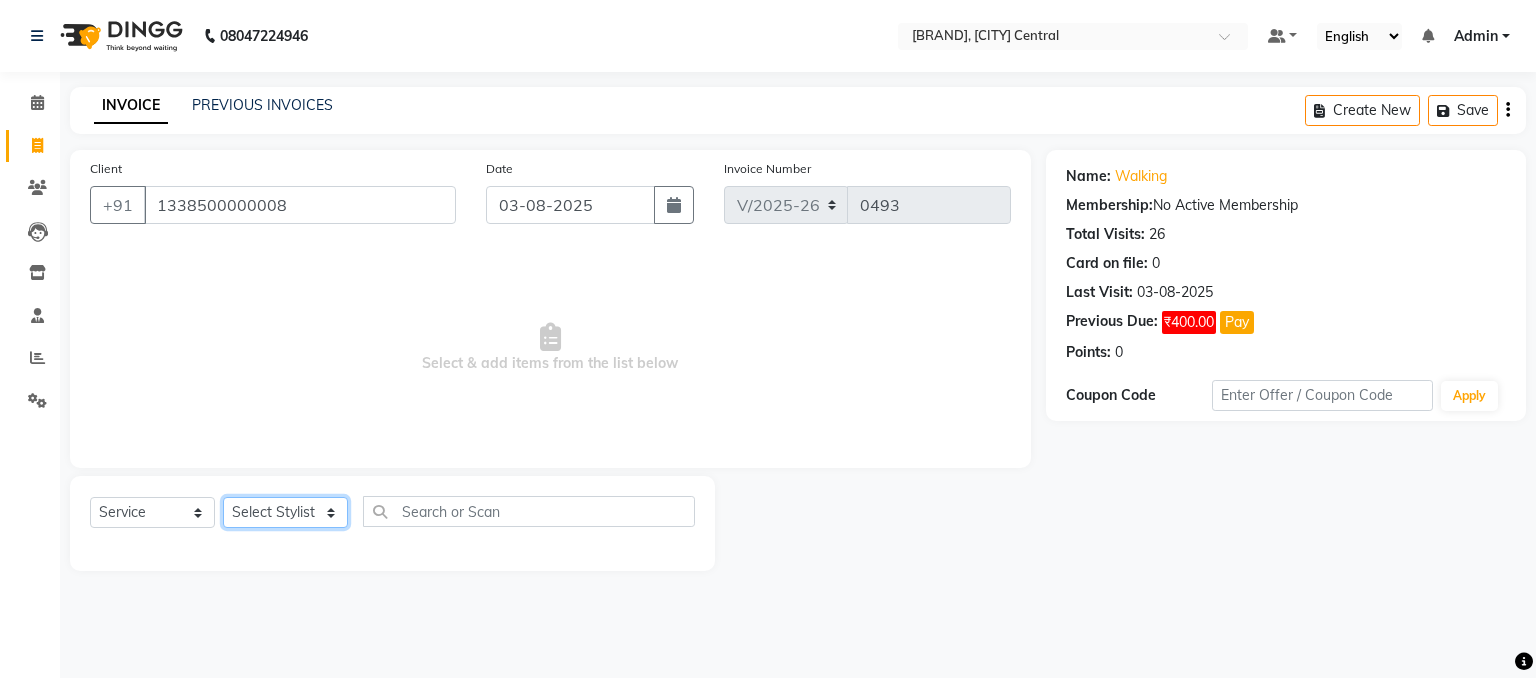 click on "Select Stylist [LAST] Admin [NAME] [NAME] [FIRST] [LAST] [FIRST] [LAST]" 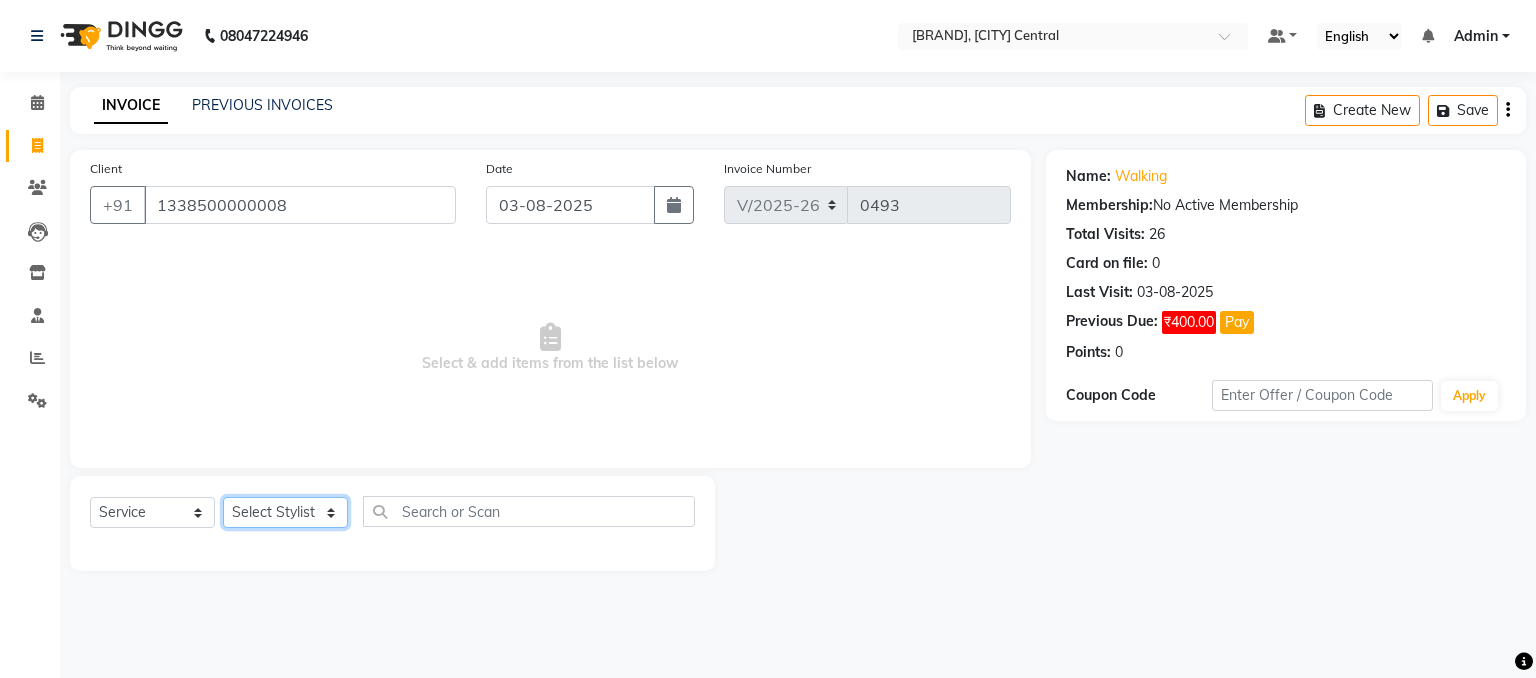 select on "85263" 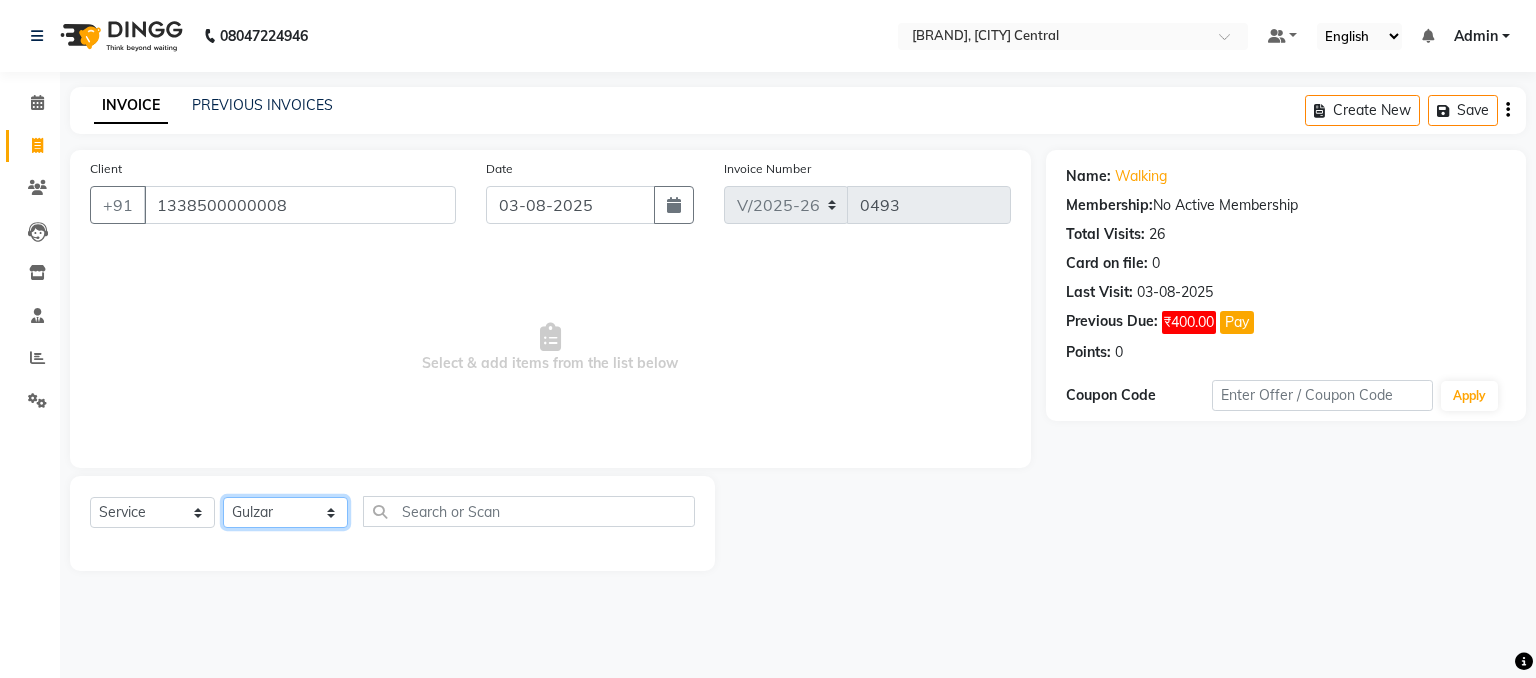 click on "Select Stylist [LAST] Admin [NAME] [NAME] [FIRST] [LAST] [FIRST] [LAST]" 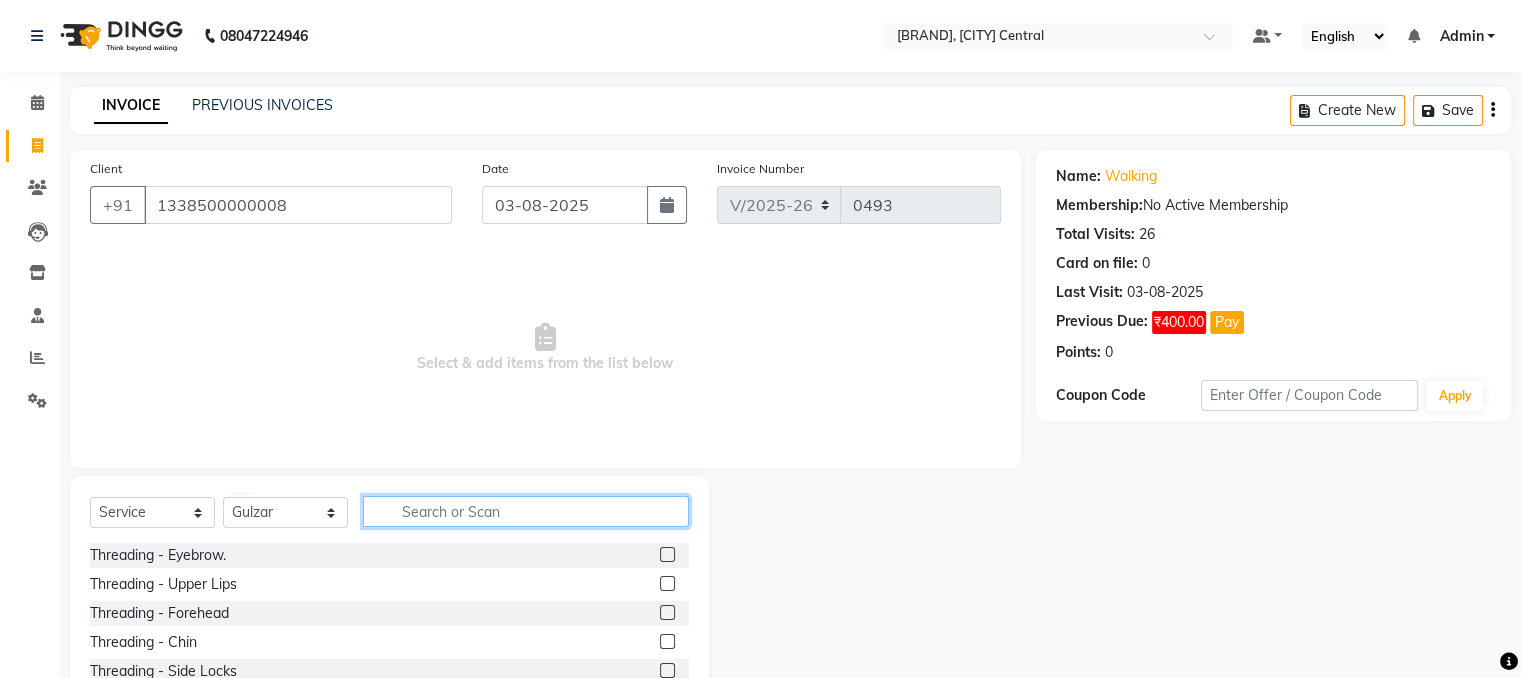 click 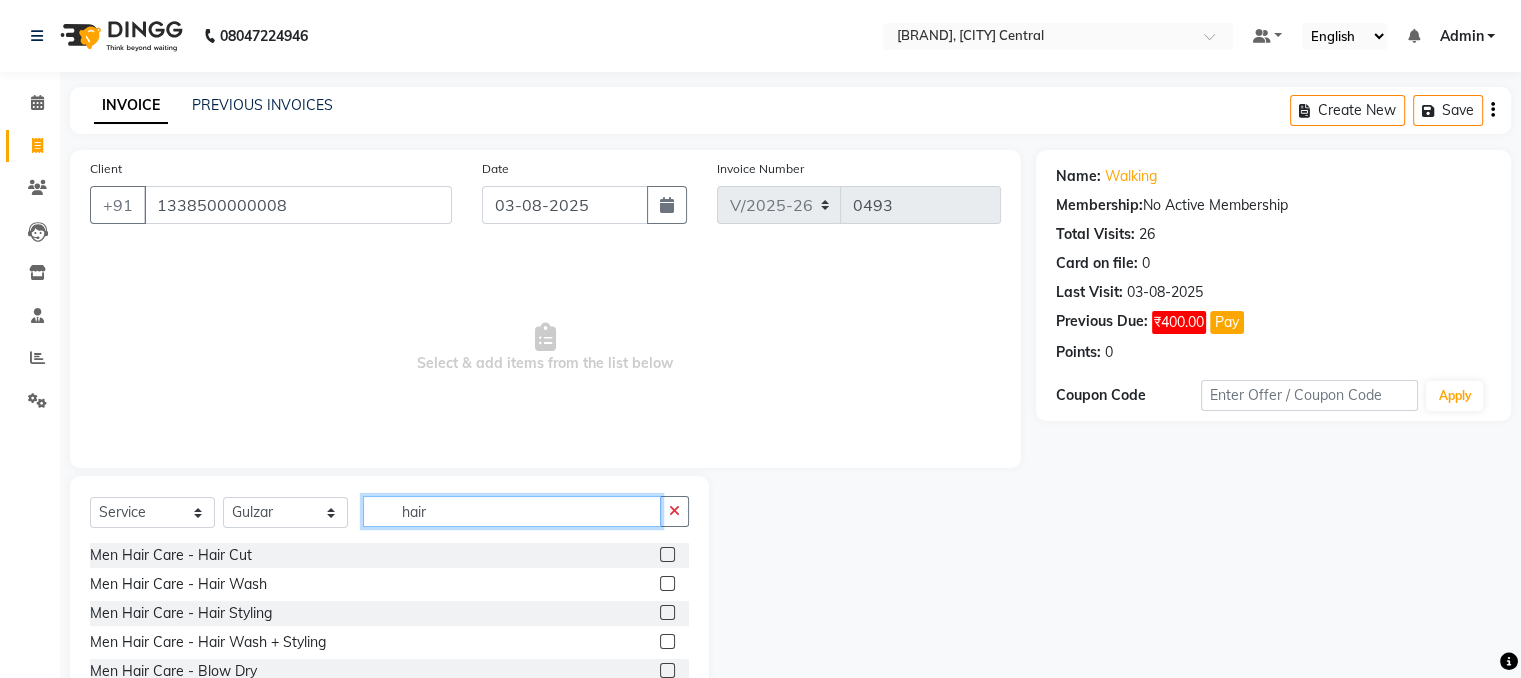 type on "hair" 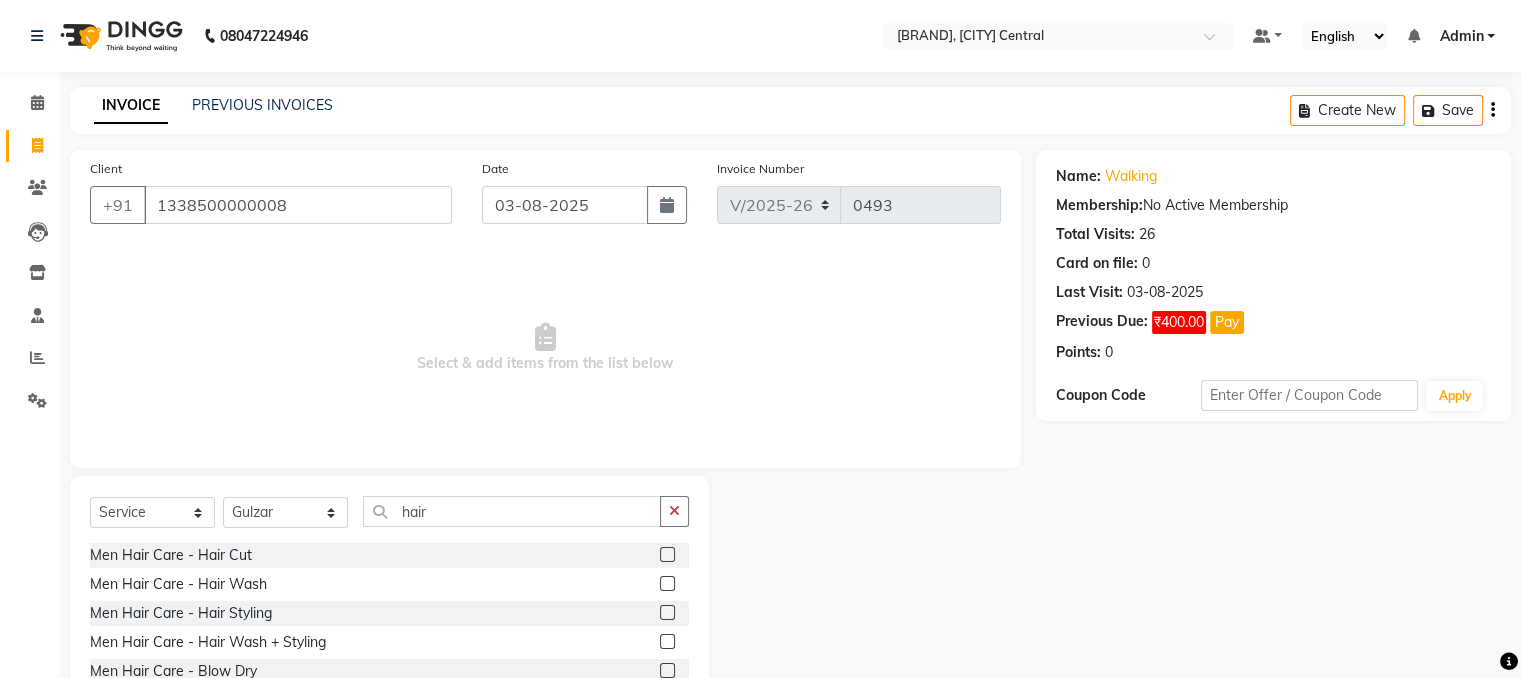 click 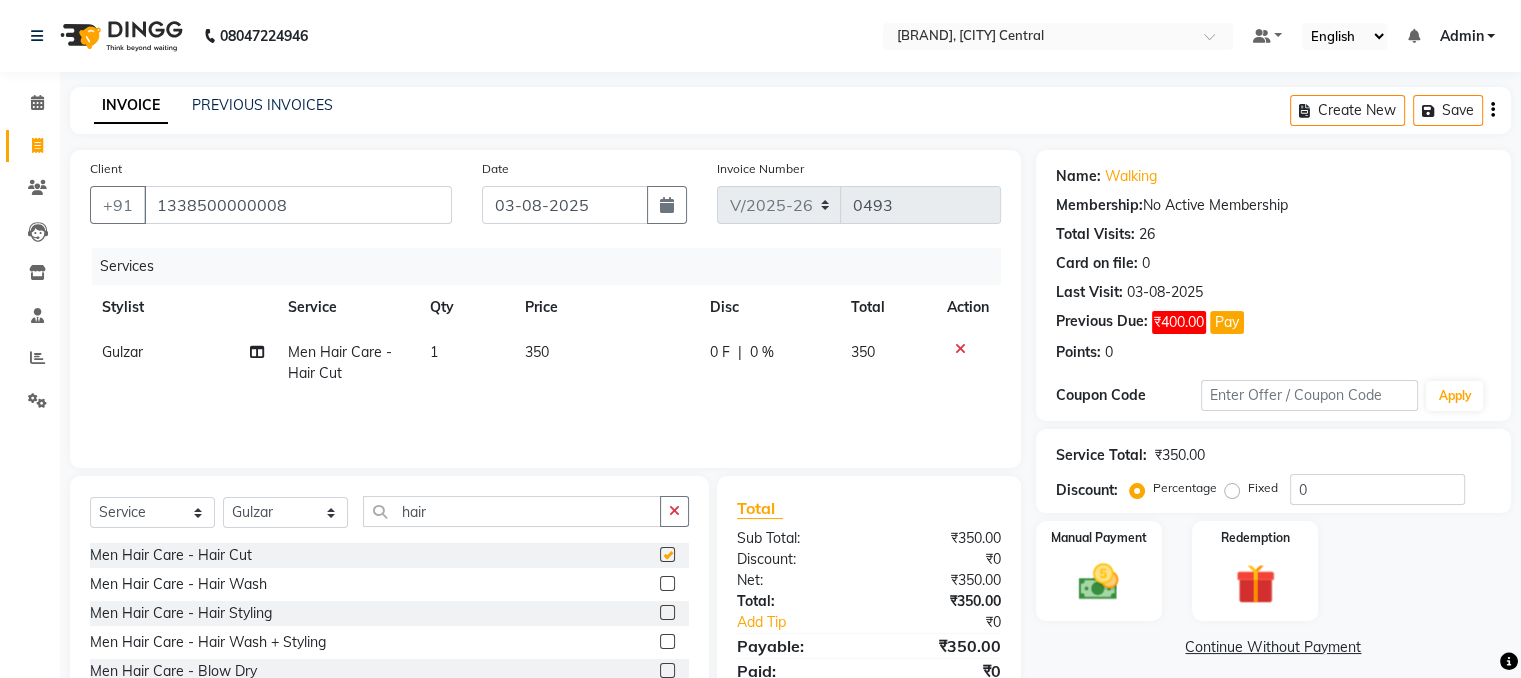 checkbox on "false" 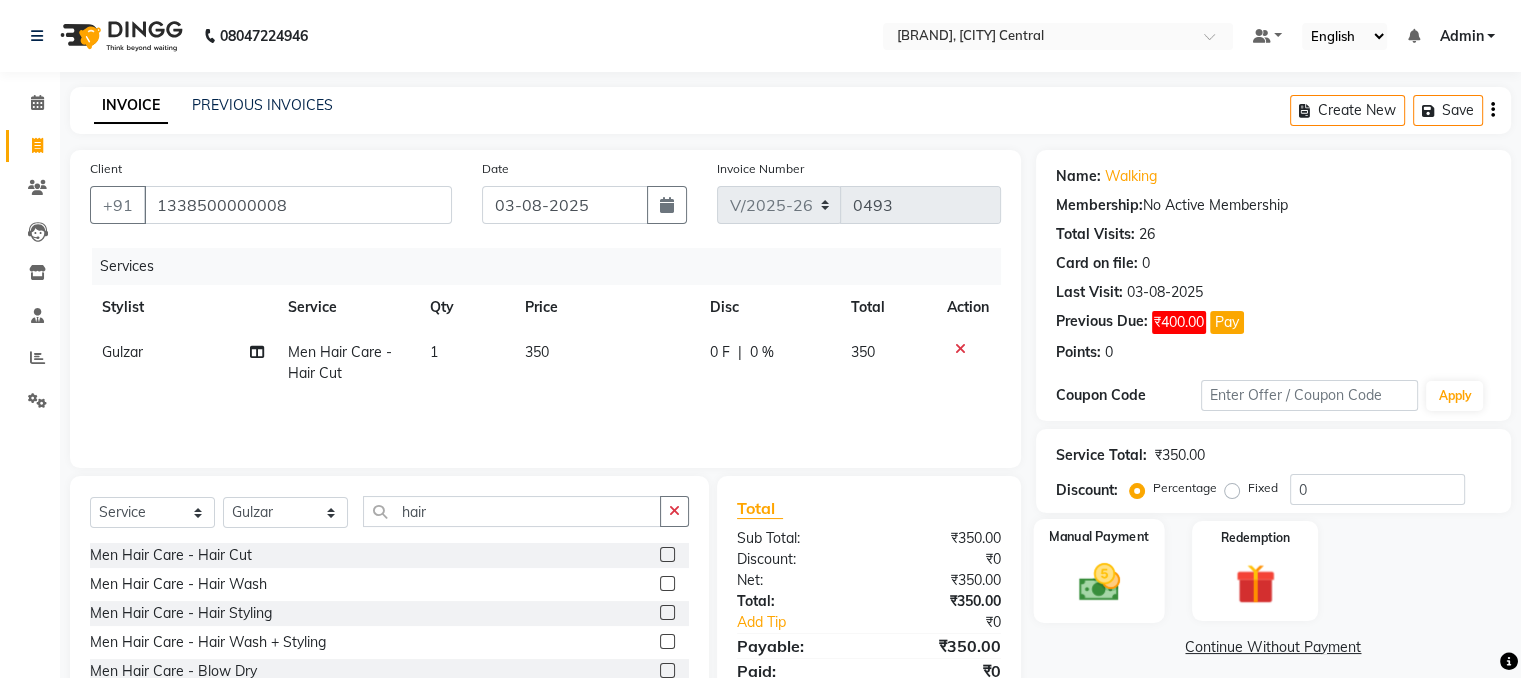 scroll, scrollTop: 124, scrollLeft: 0, axis: vertical 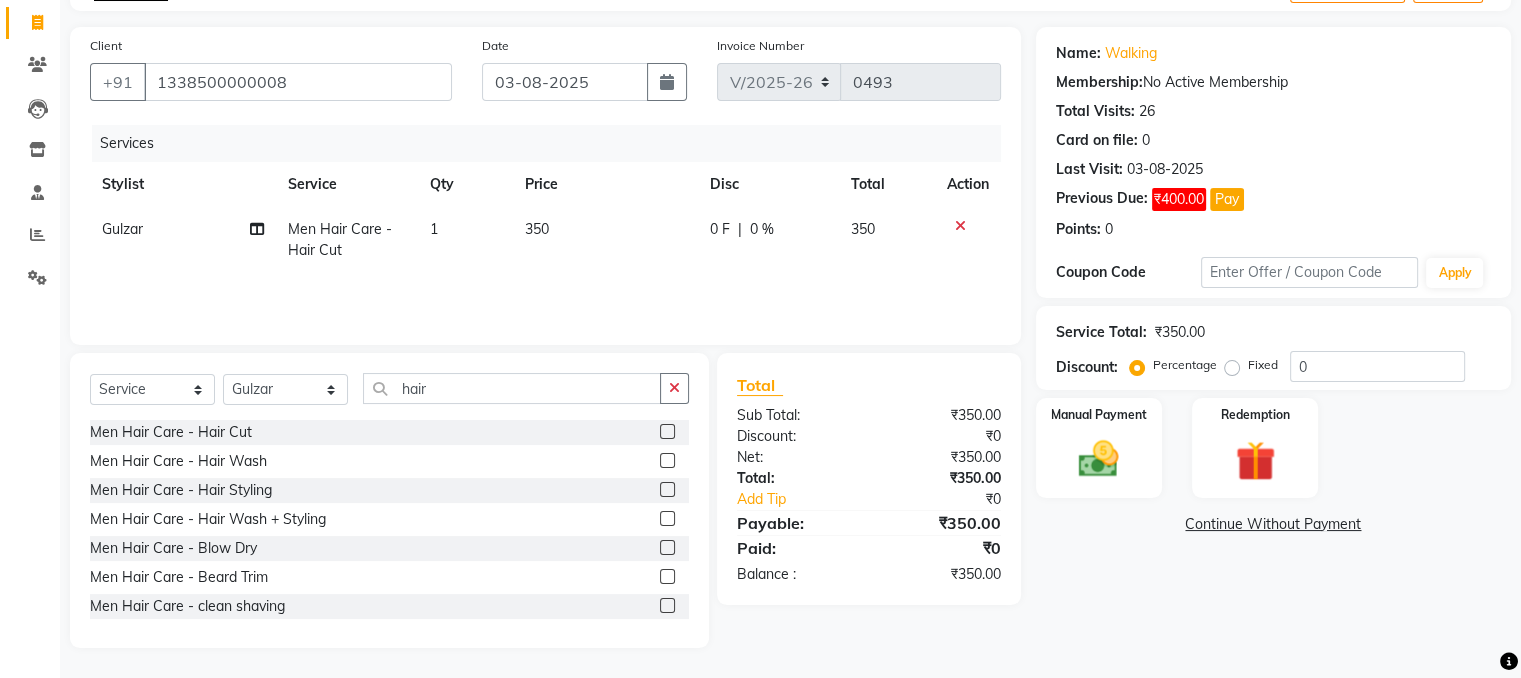 click on "350" 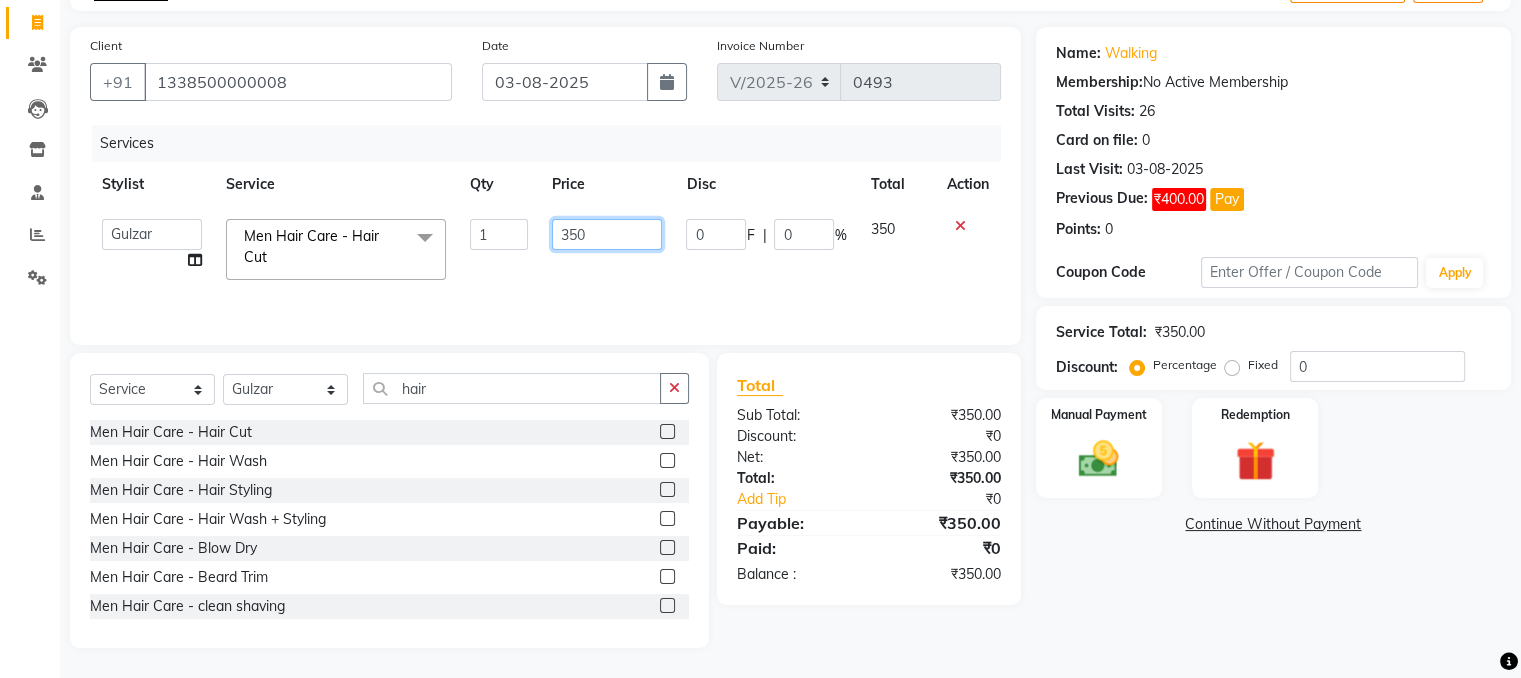 click on "350" 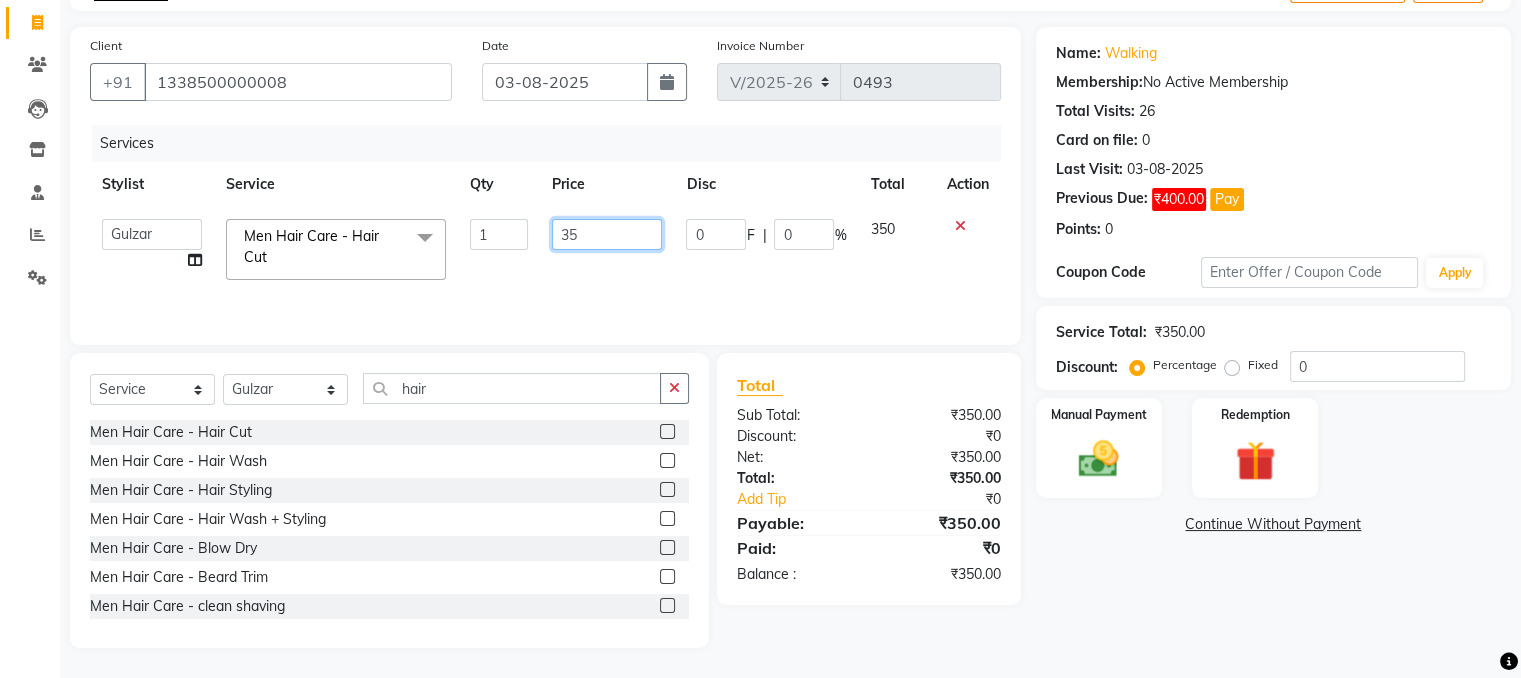 type on "3" 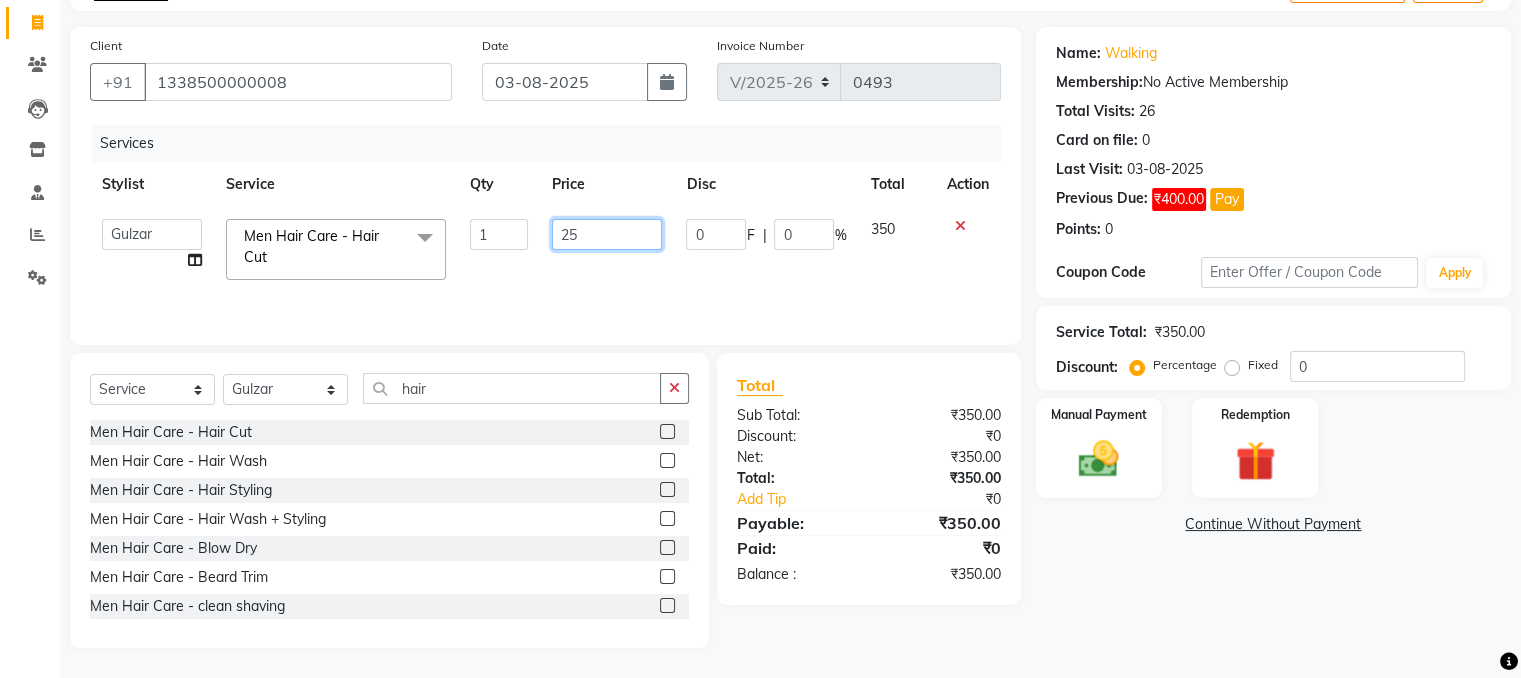 type on "250" 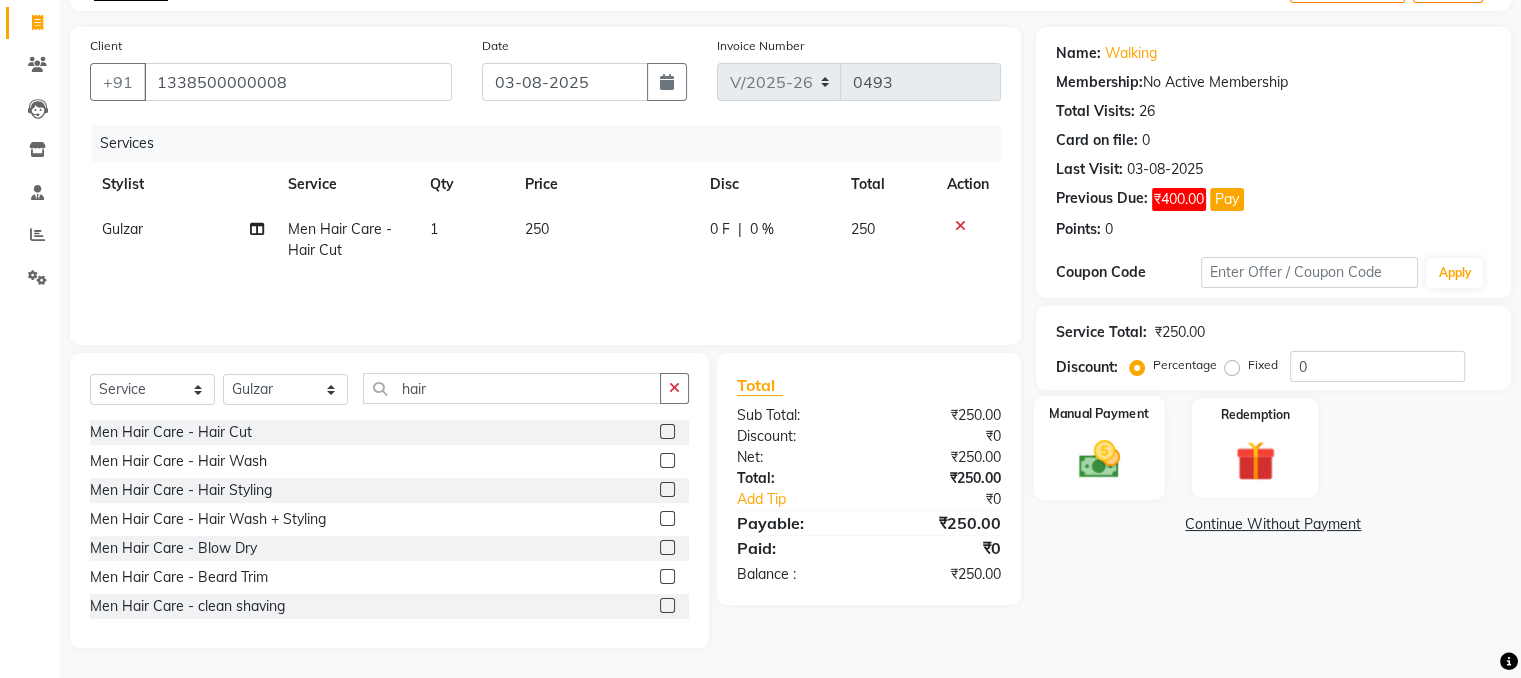 click 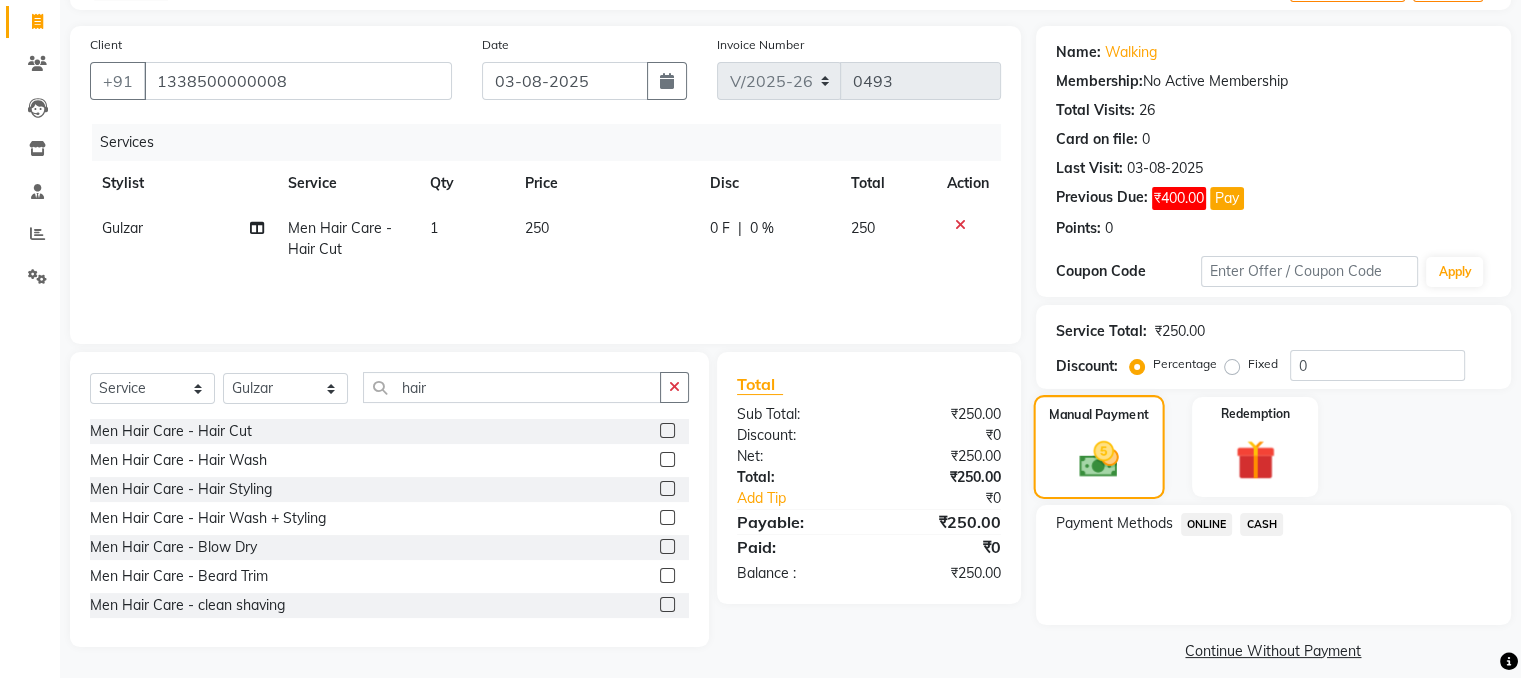 scroll, scrollTop: 141, scrollLeft: 0, axis: vertical 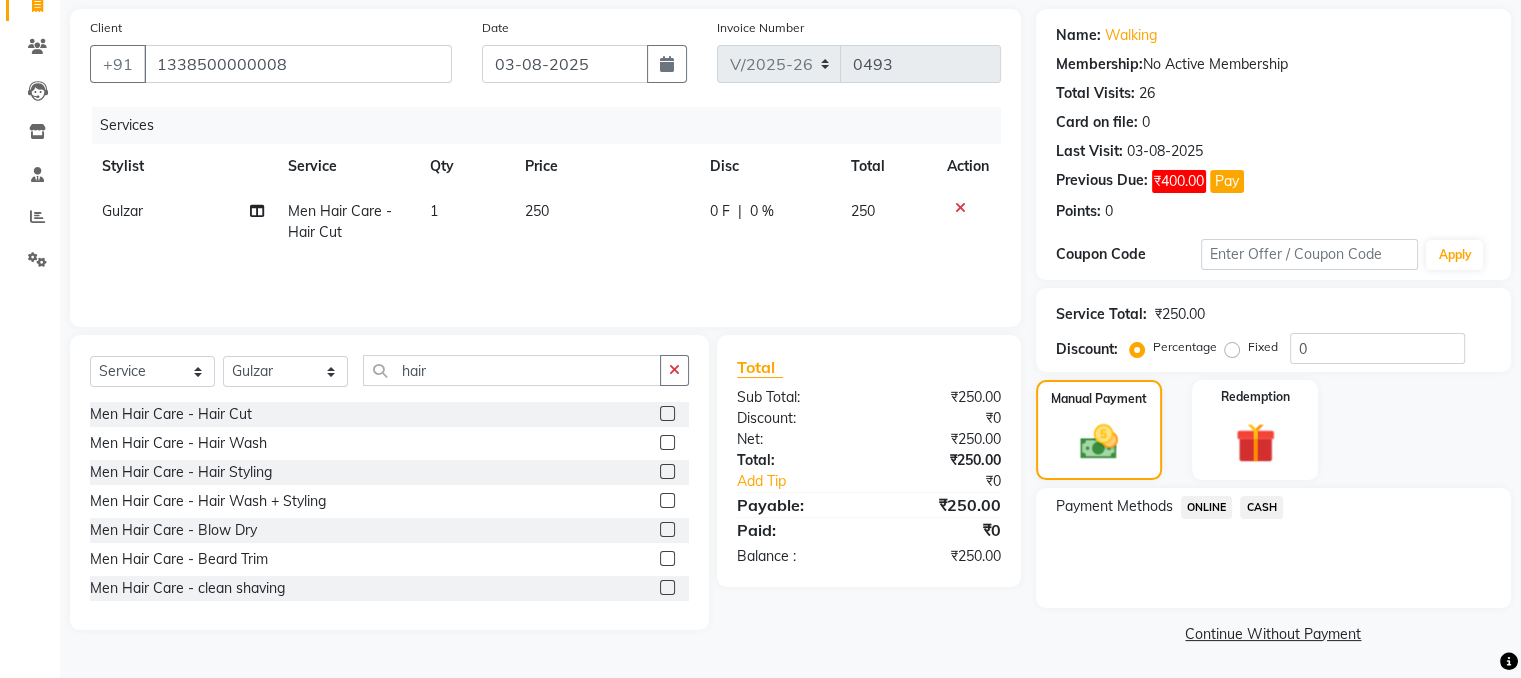 click on "ONLINE" 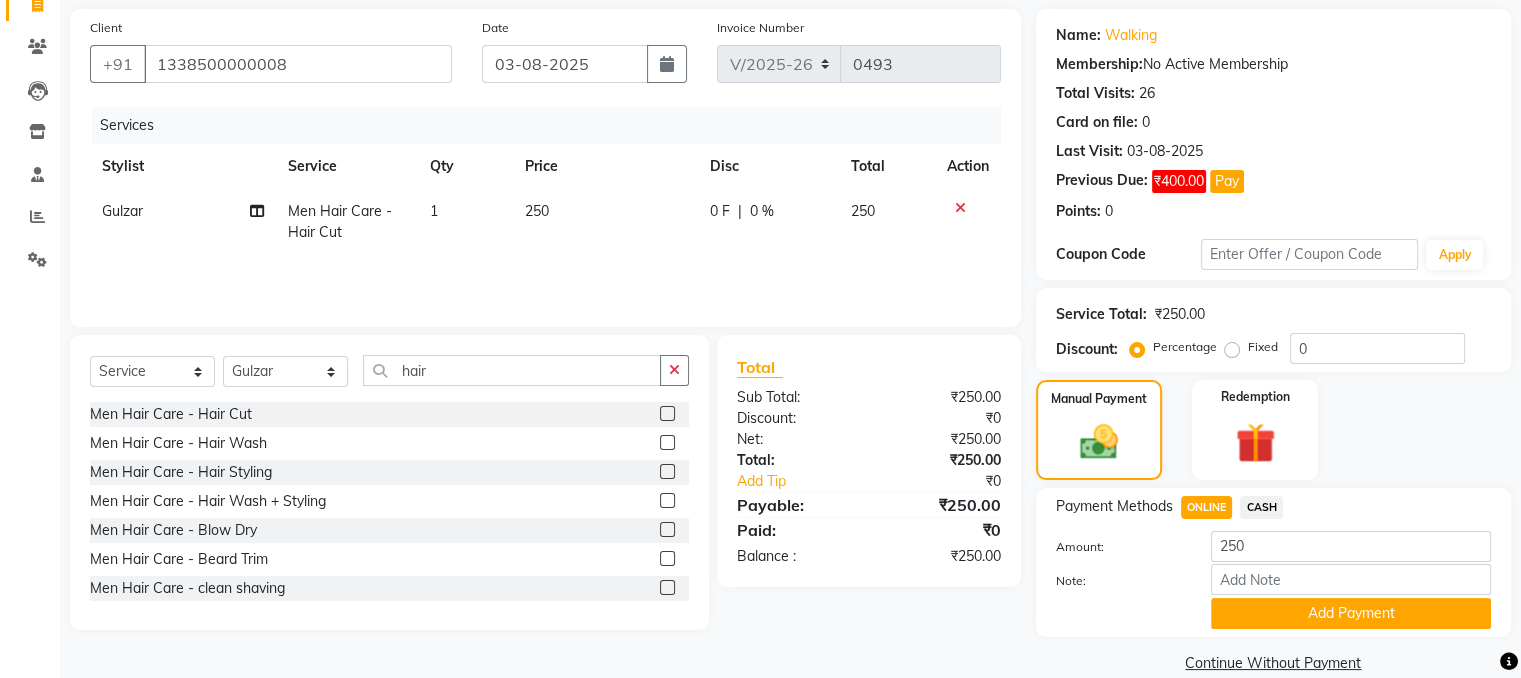 scroll, scrollTop: 172, scrollLeft: 0, axis: vertical 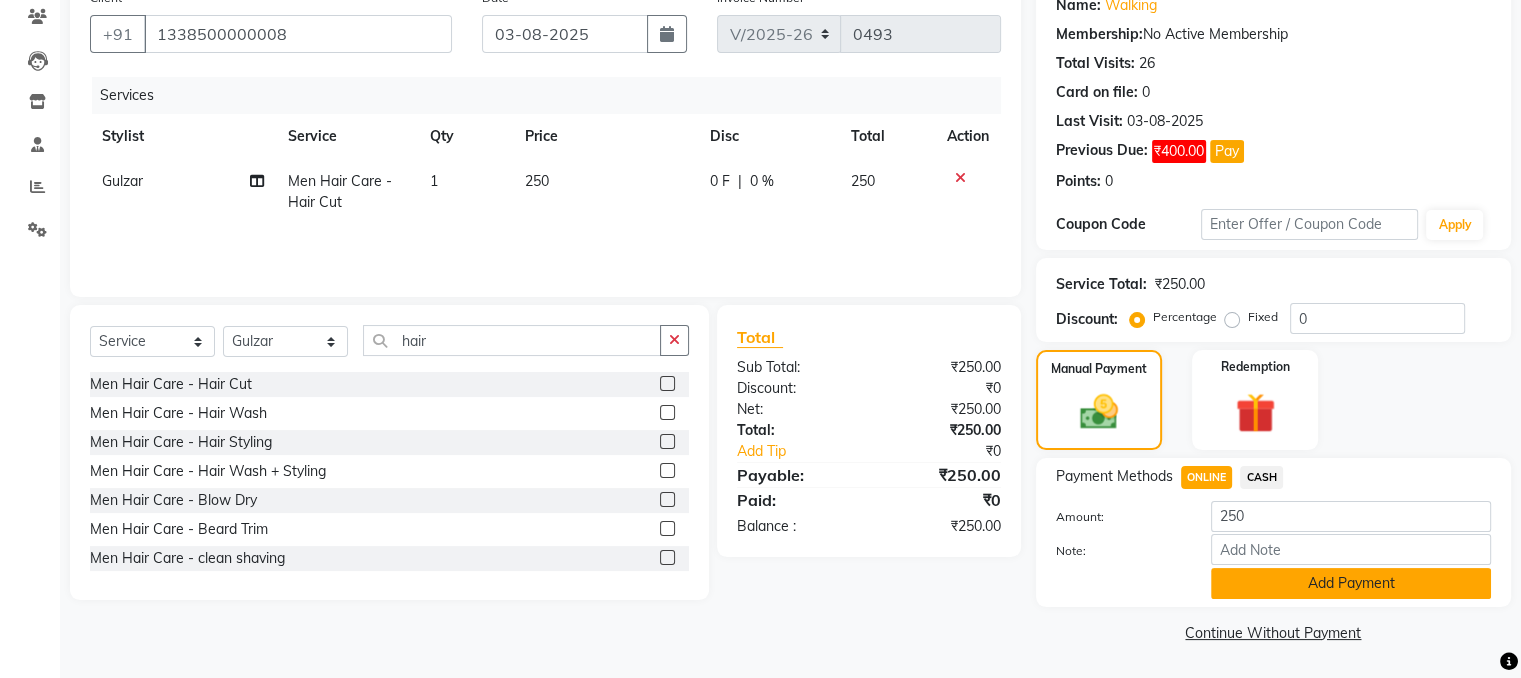 click on "Add Payment" 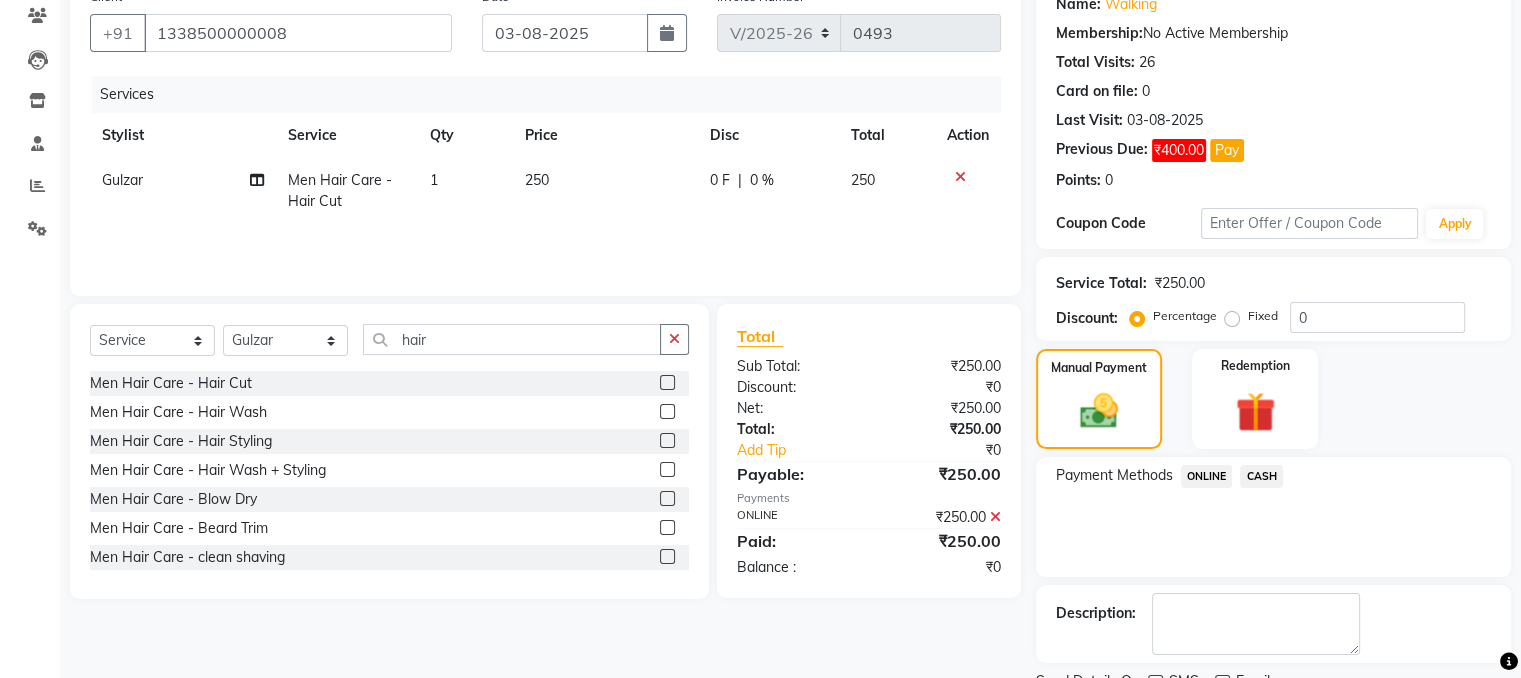 scroll, scrollTop: 253, scrollLeft: 0, axis: vertical 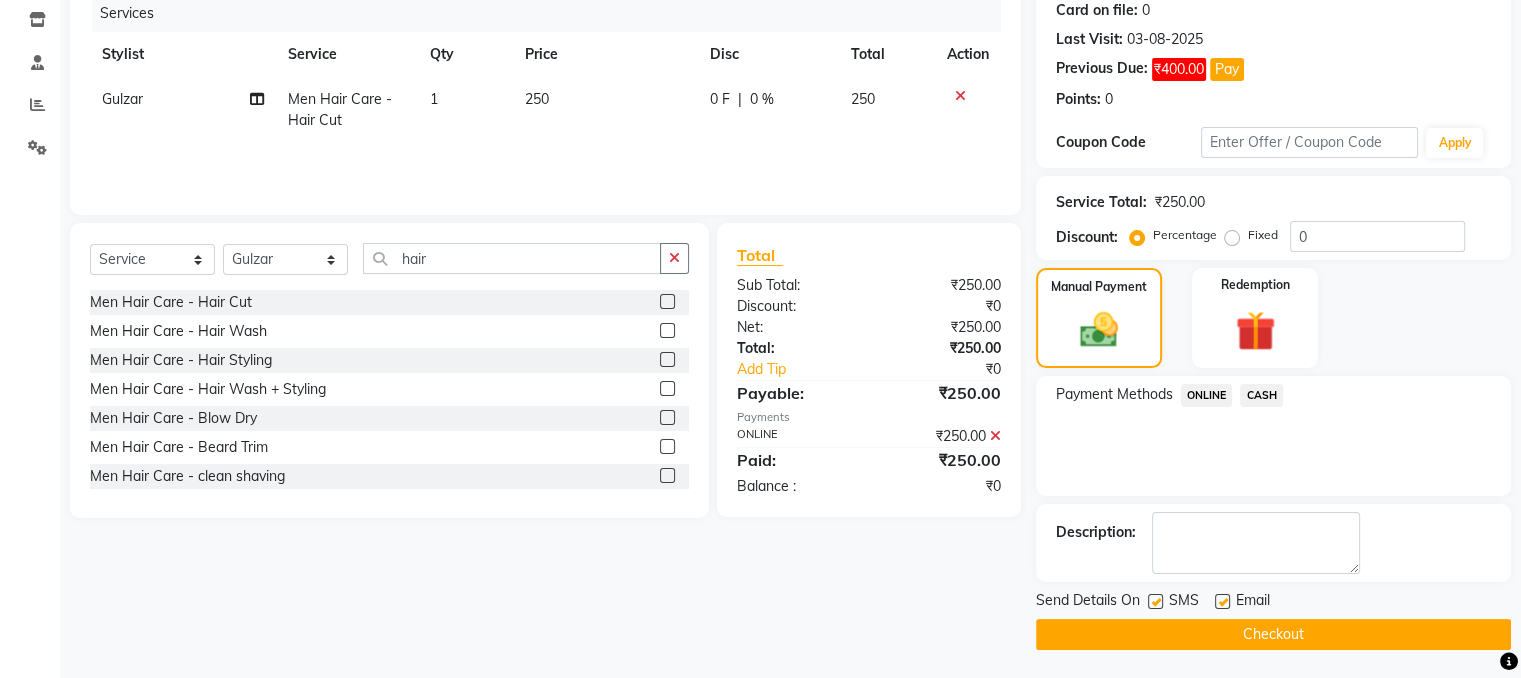click on "Checkout" 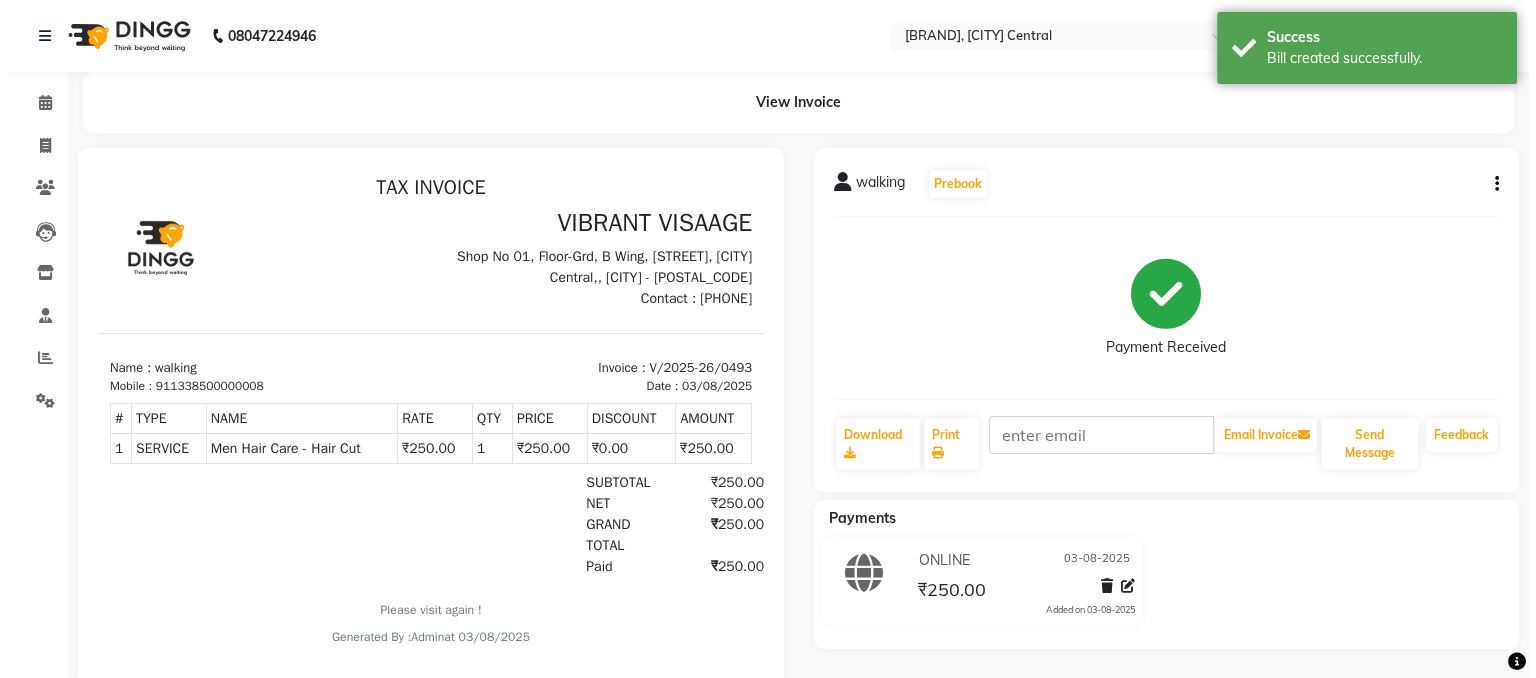scroll, scrollTop: 0, scrollLeft: 0, axis: both 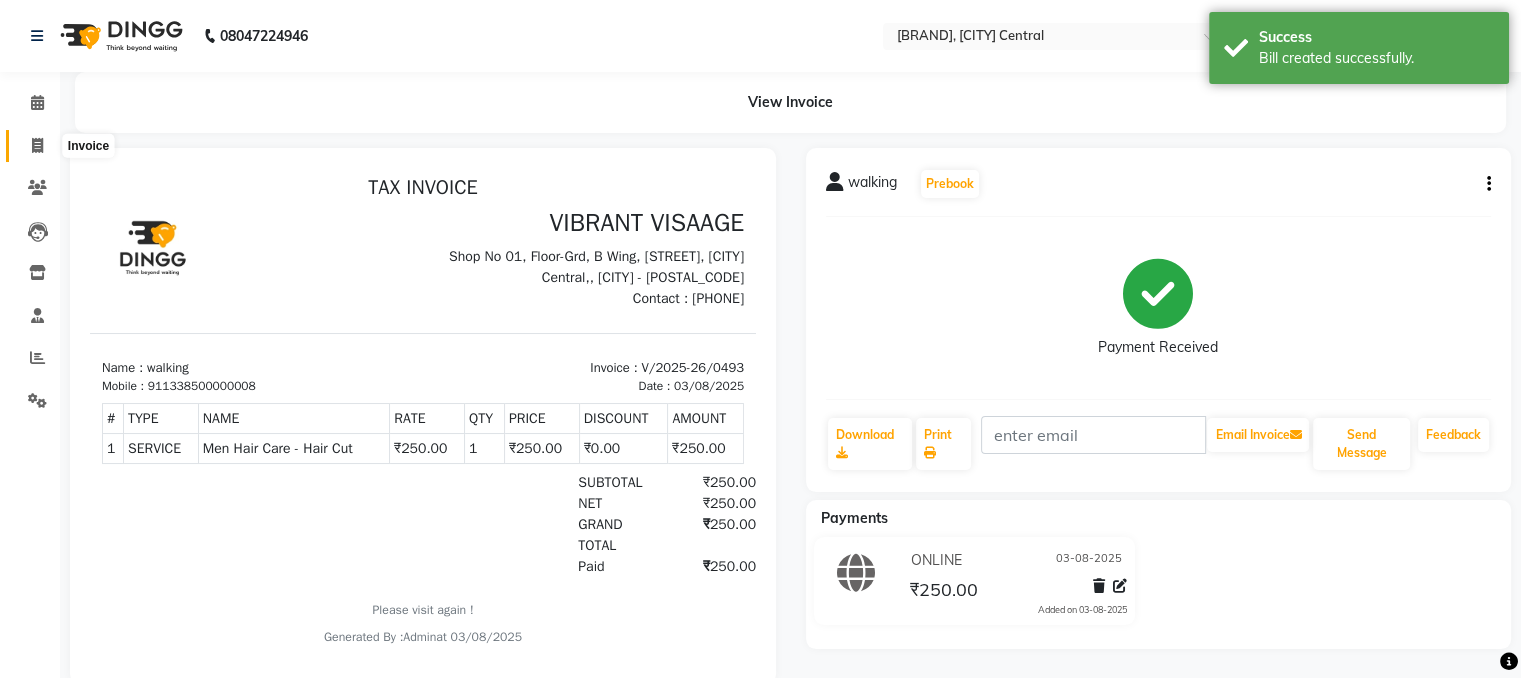 click 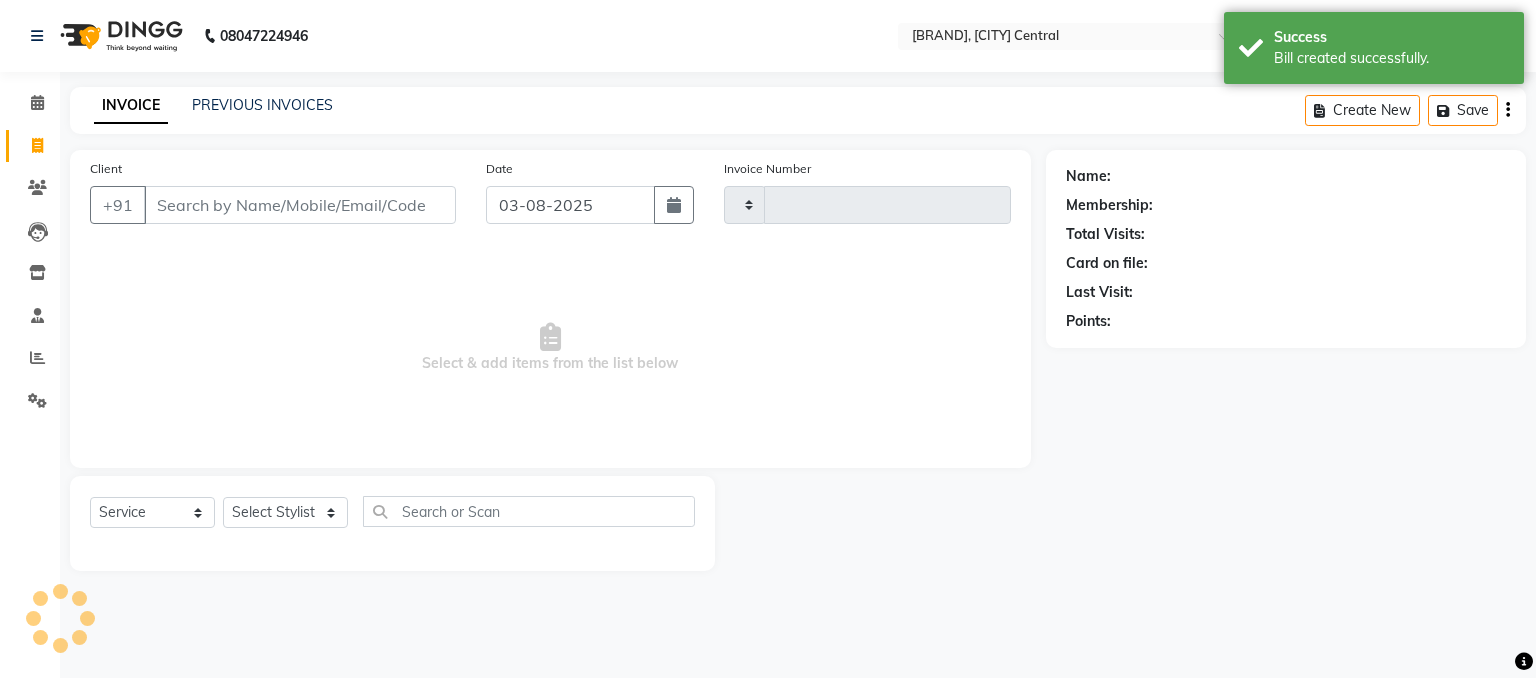 type on "0494" 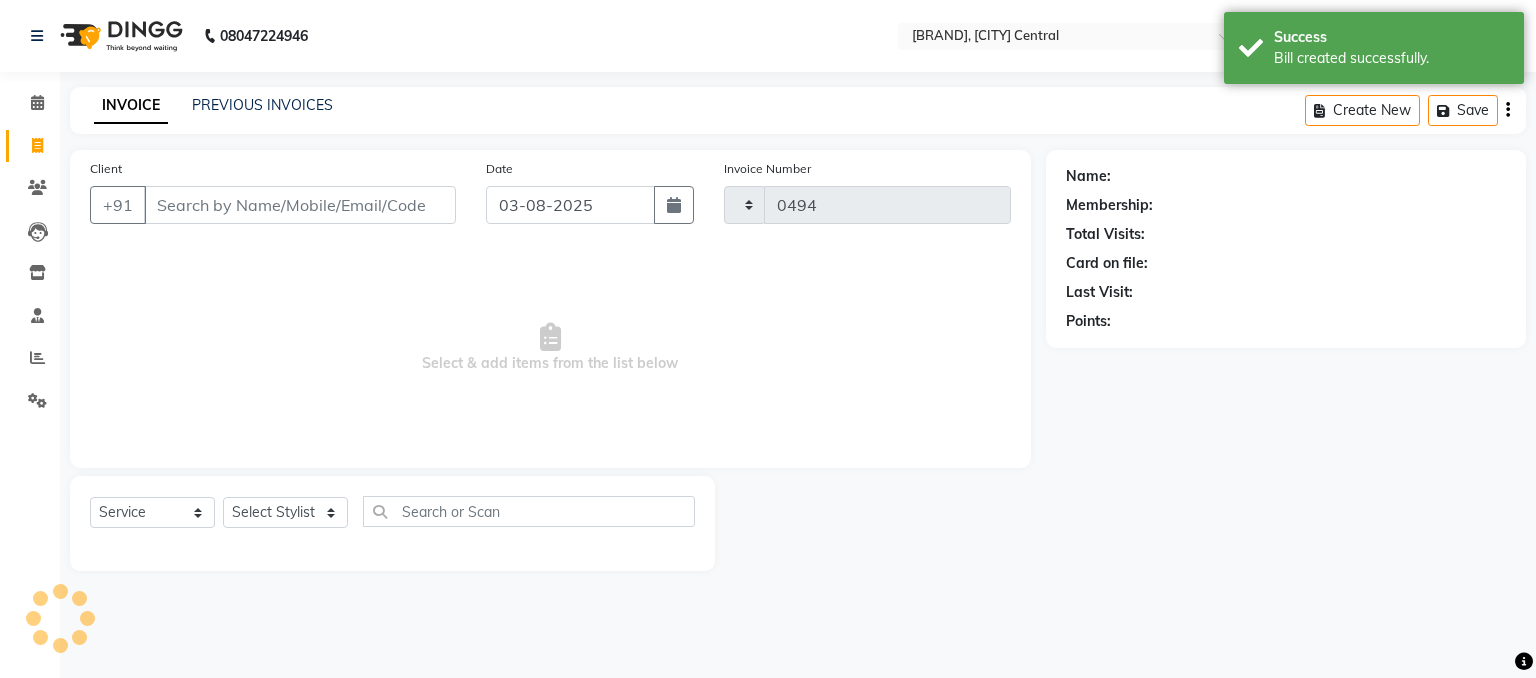 select on "7649" 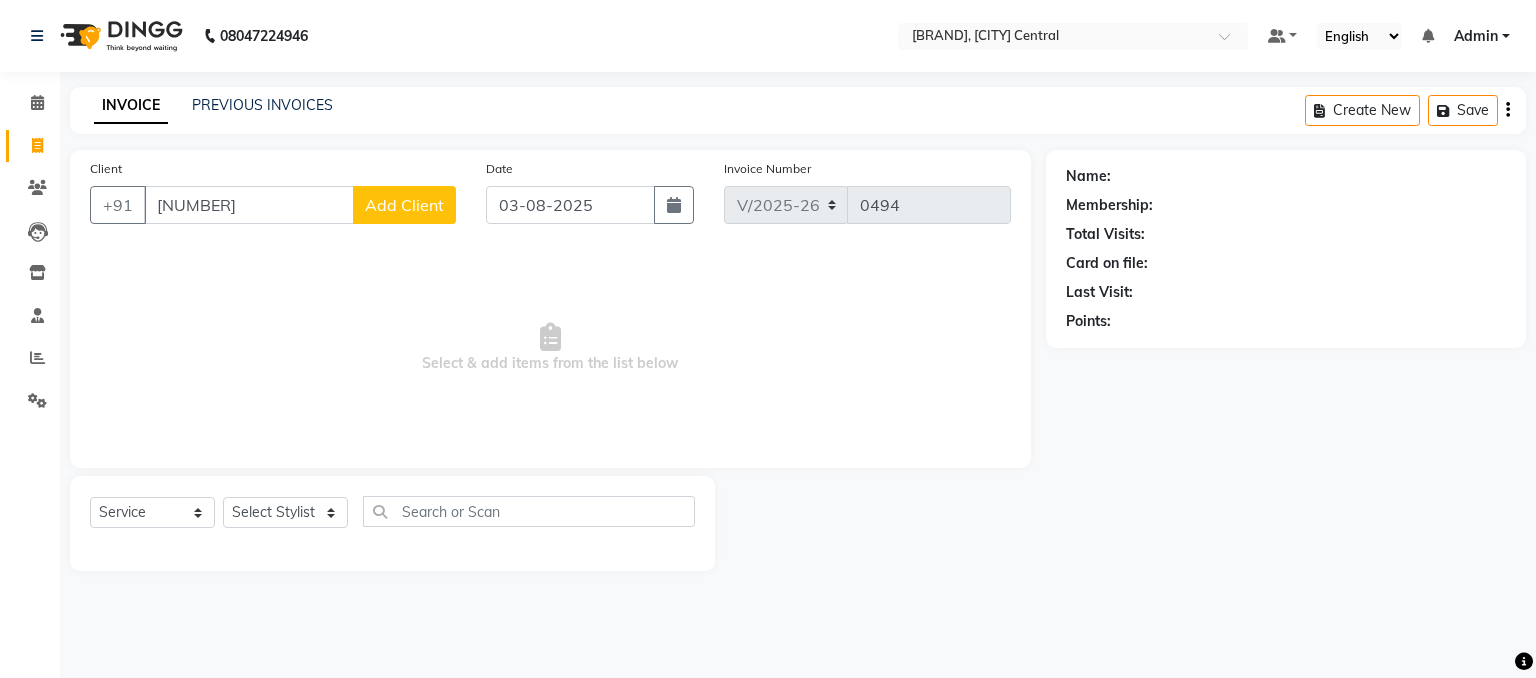 type on "[NUMBER]" 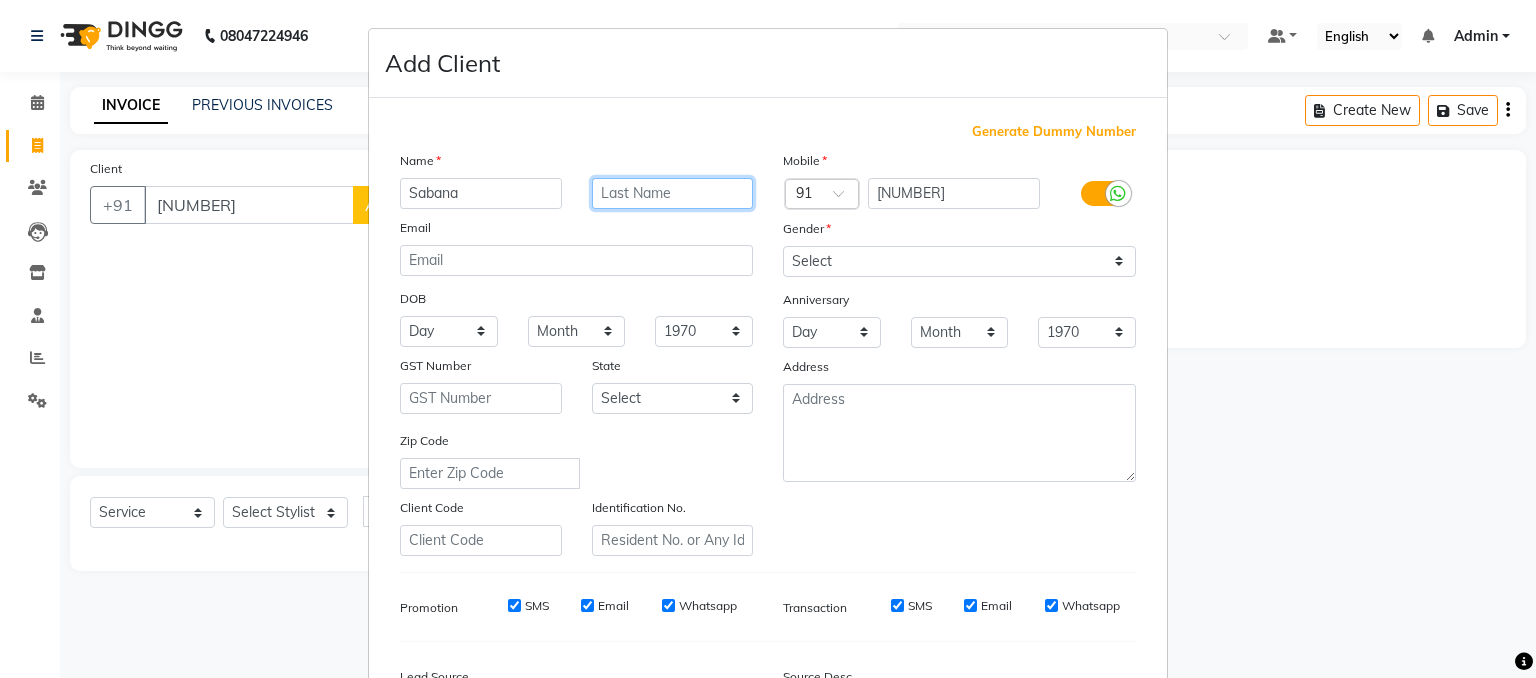 click at bounding box center [673, 193] 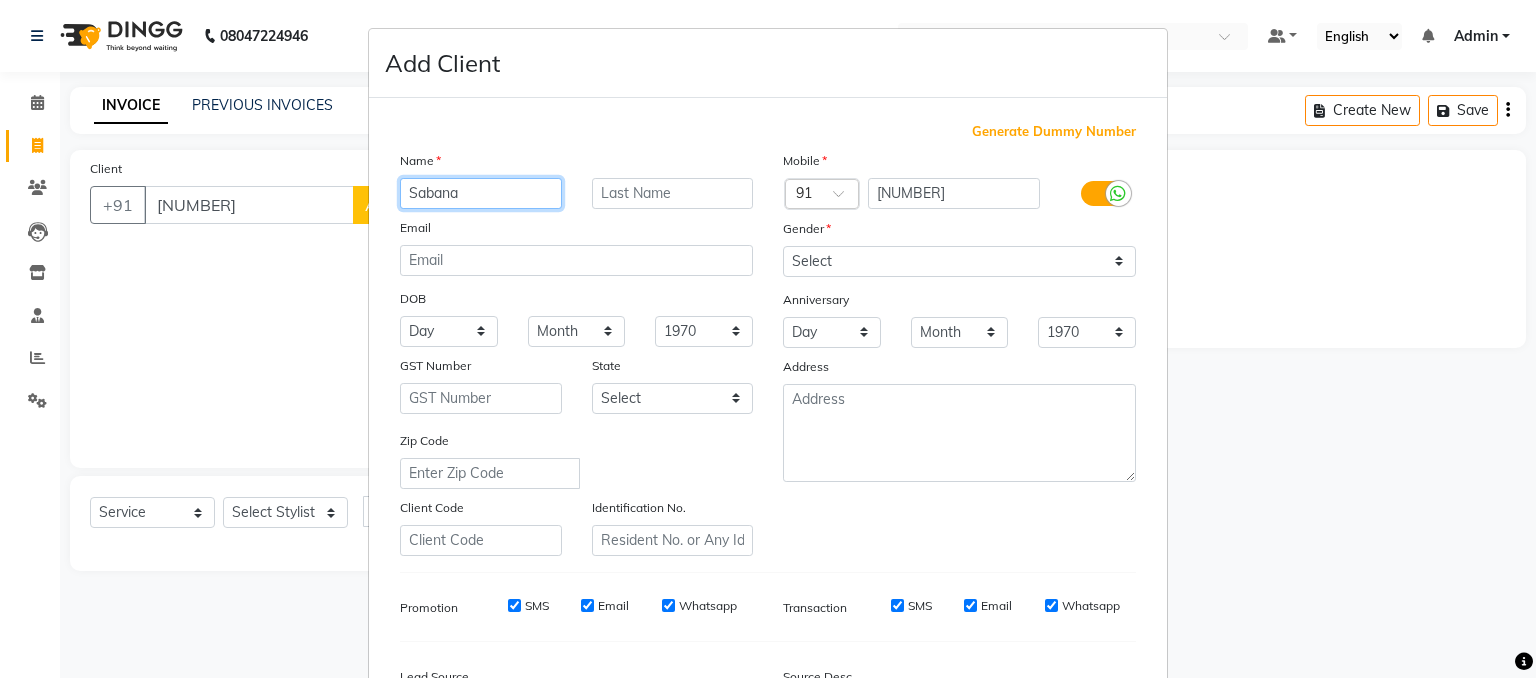 click on "Sabana" at bounding box center [481, 193] 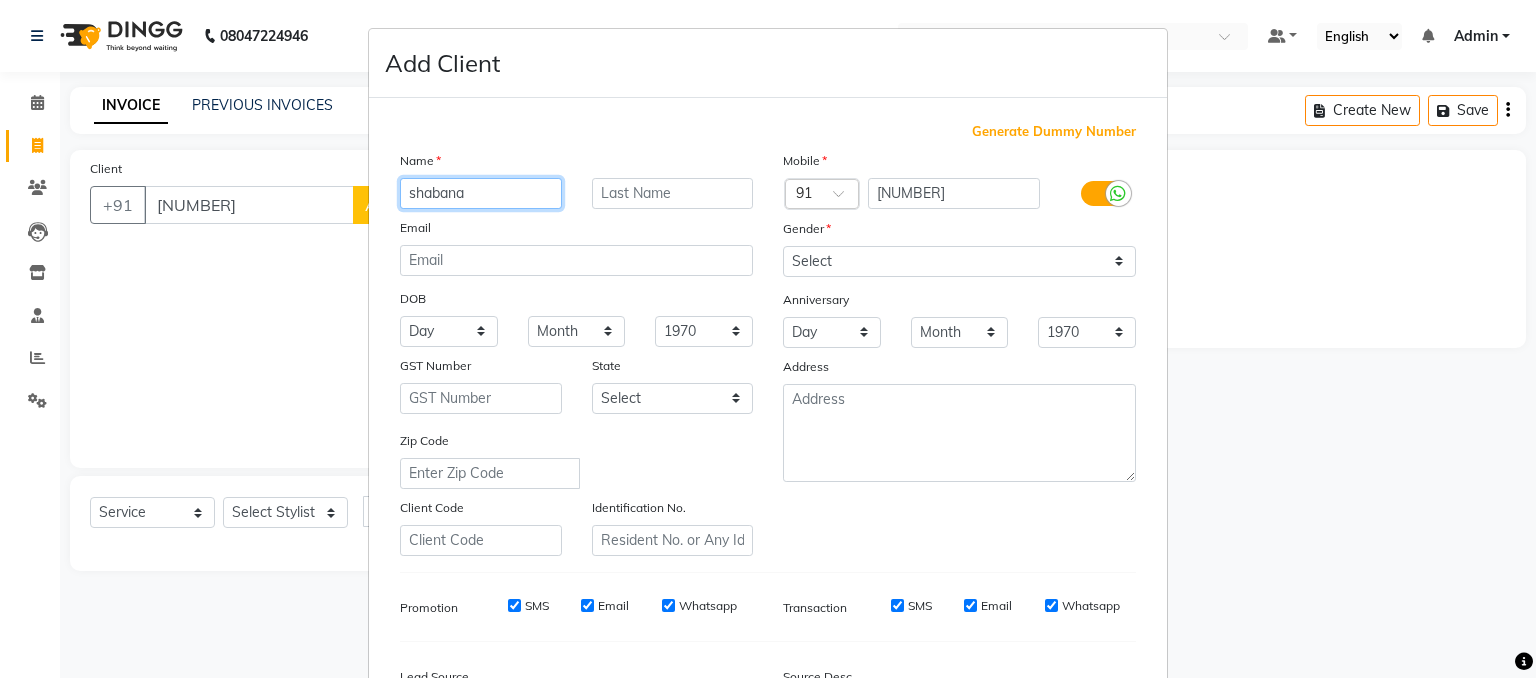 type on "shabana" 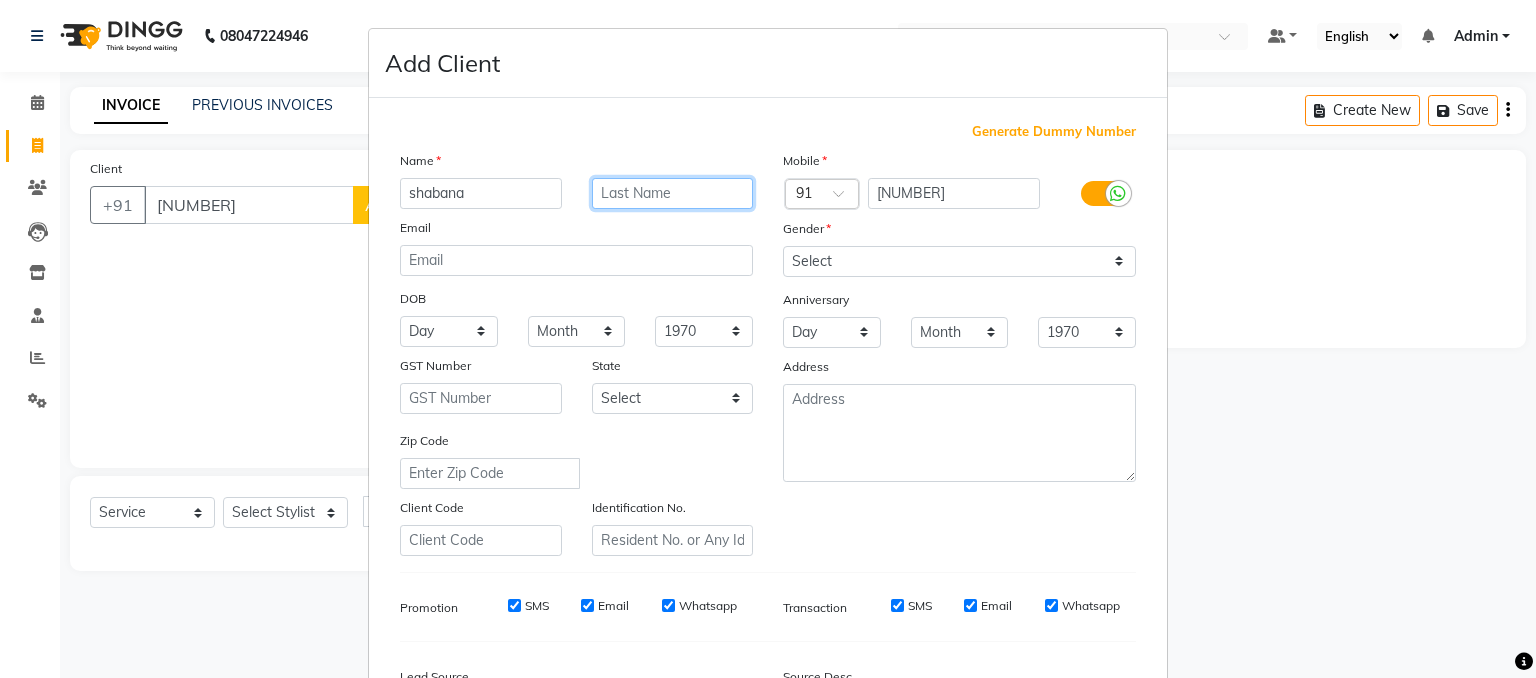 click at bounding box center [673, 193] 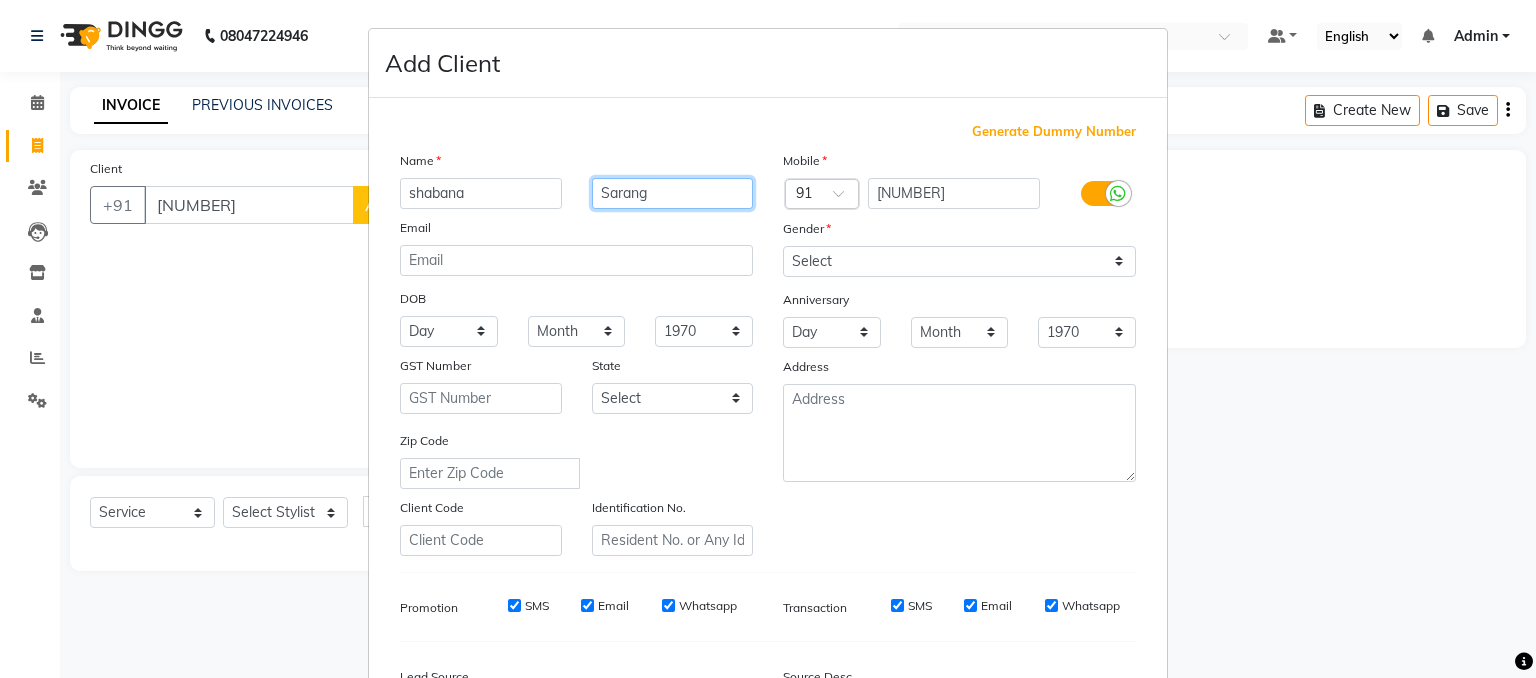 type on "Sarang" 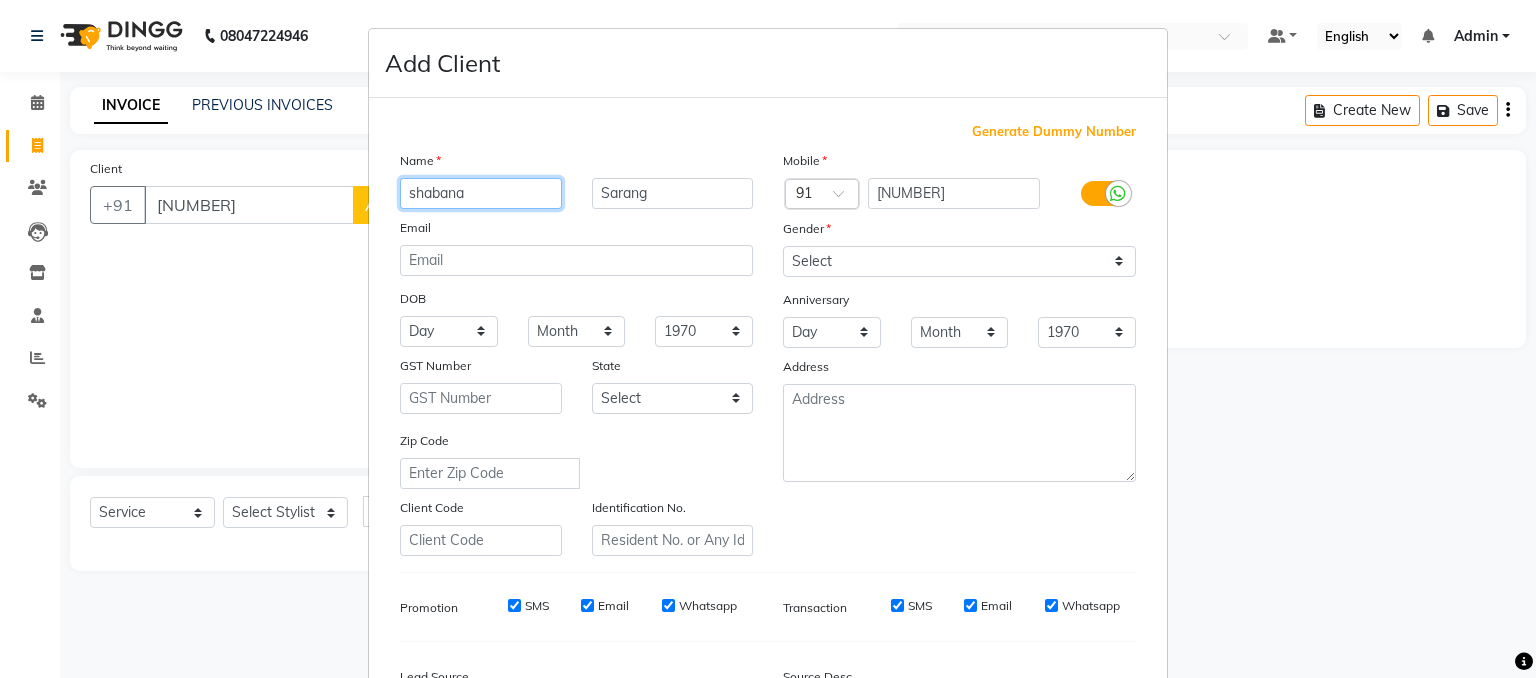click on "shabana" at bounding box center (481, 193) 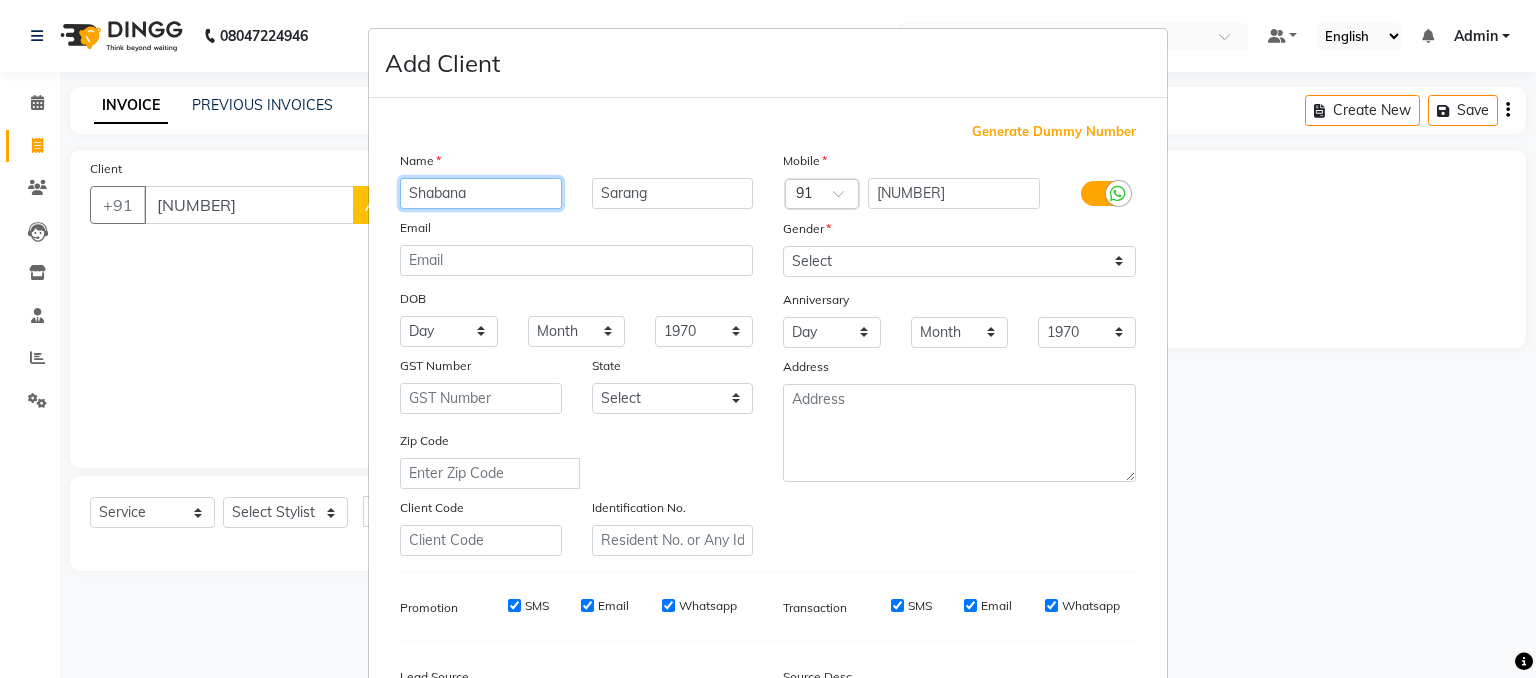 type on "Shabana" 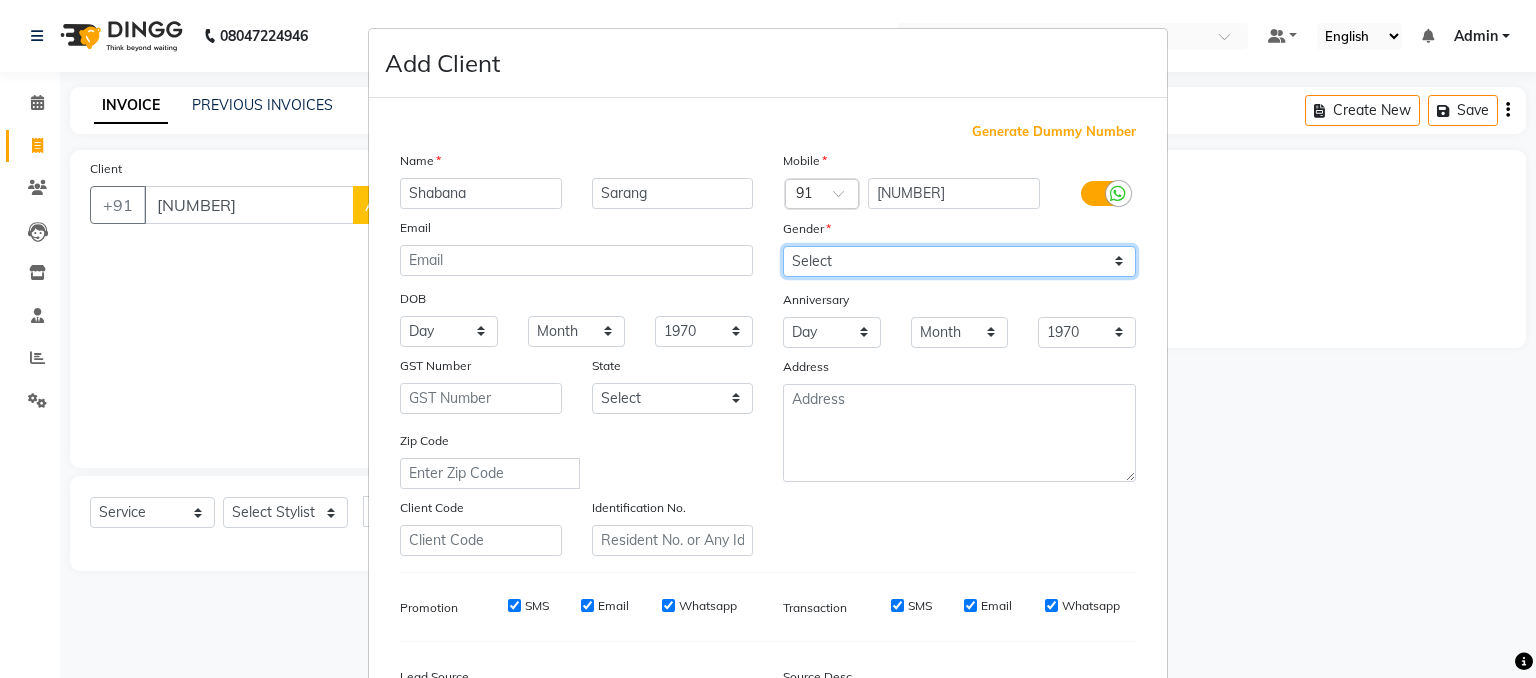 click on "Select Male Female Other Prefer Not To Say" at bounding box center [959, 261] 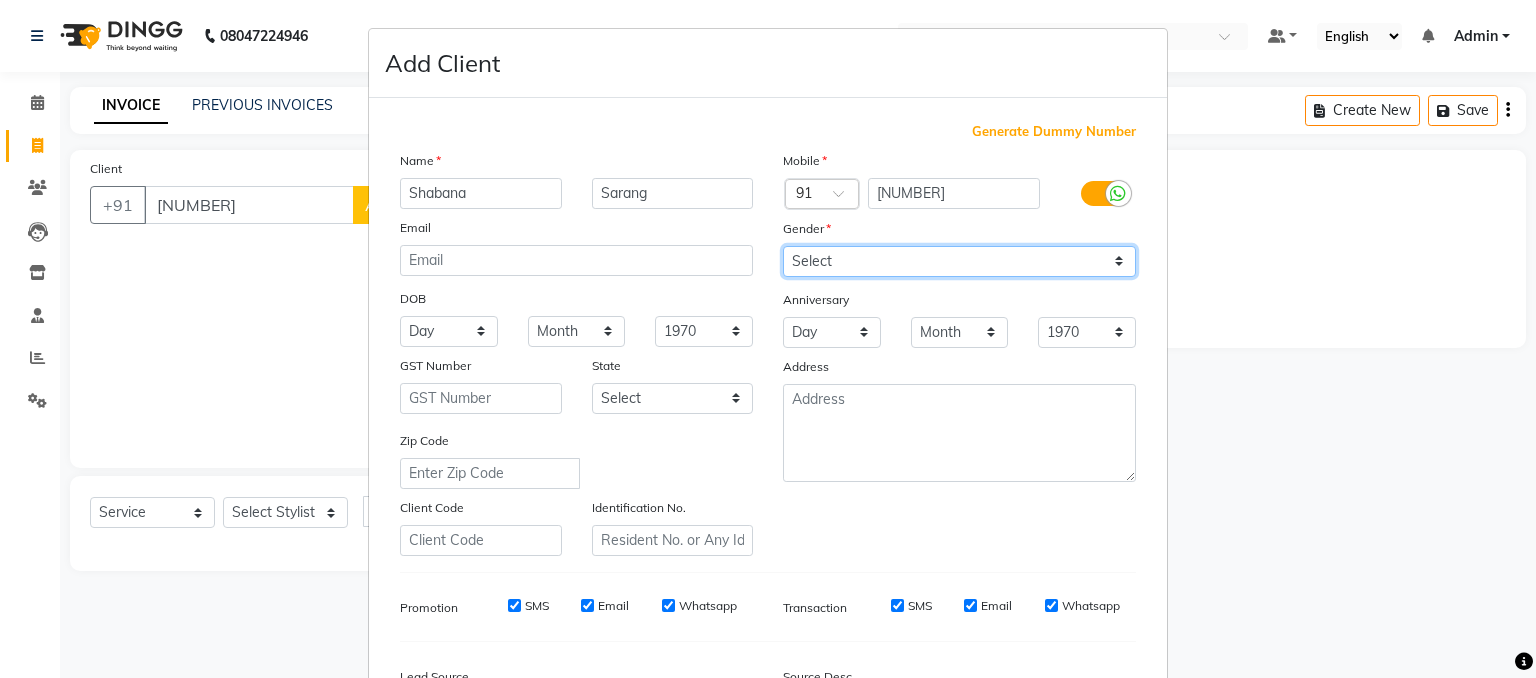 select on "female" 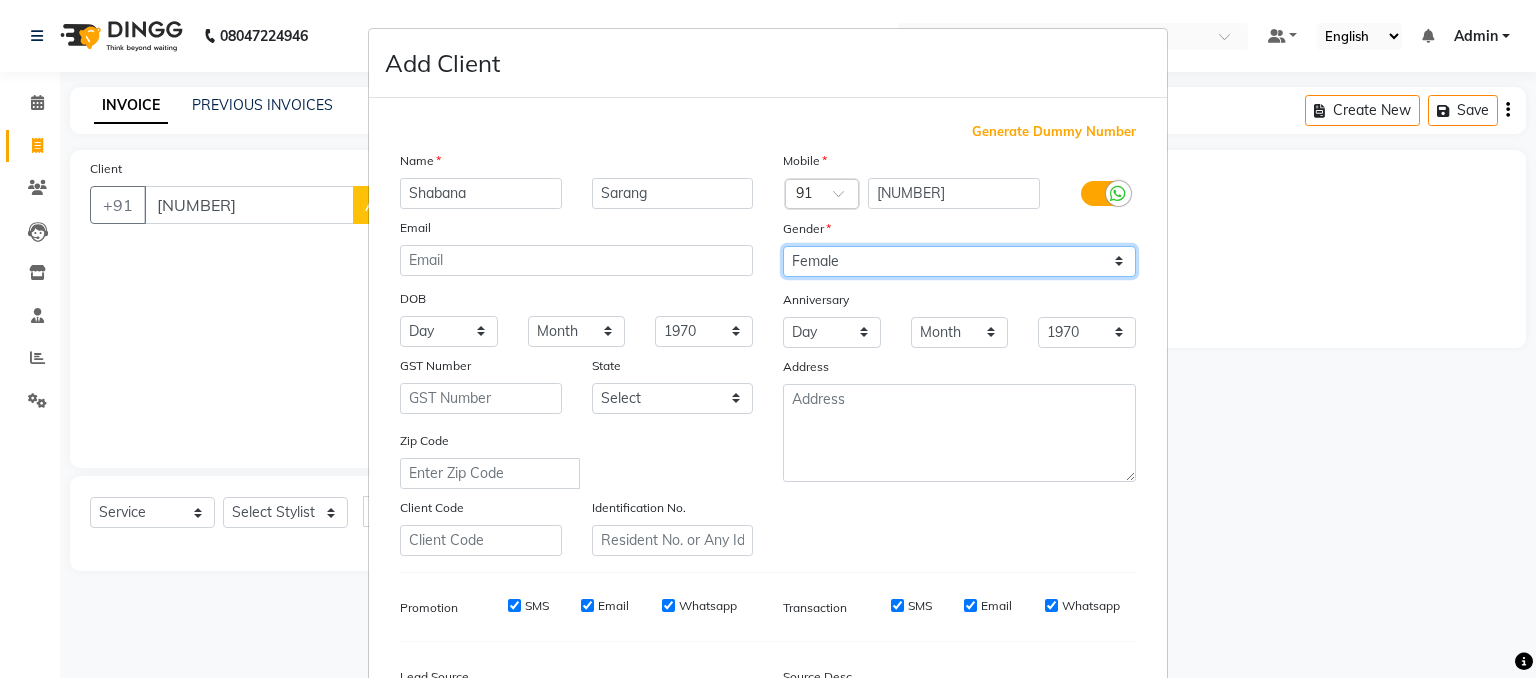 click on "Select Male Female Other Prefer Not To Say" at bounding box center [959, 261] 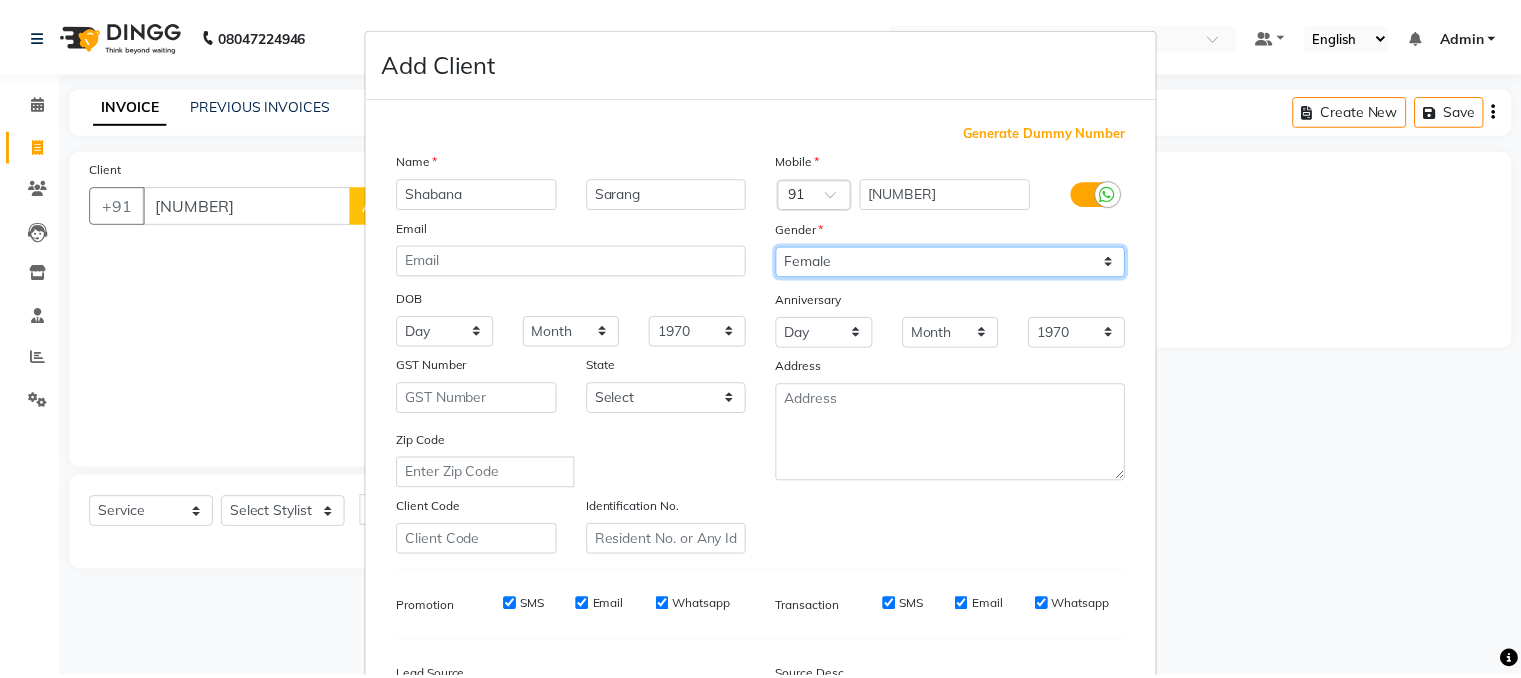 scroll, scrollTop: 255, scrollLeft: 0, axis: vertical 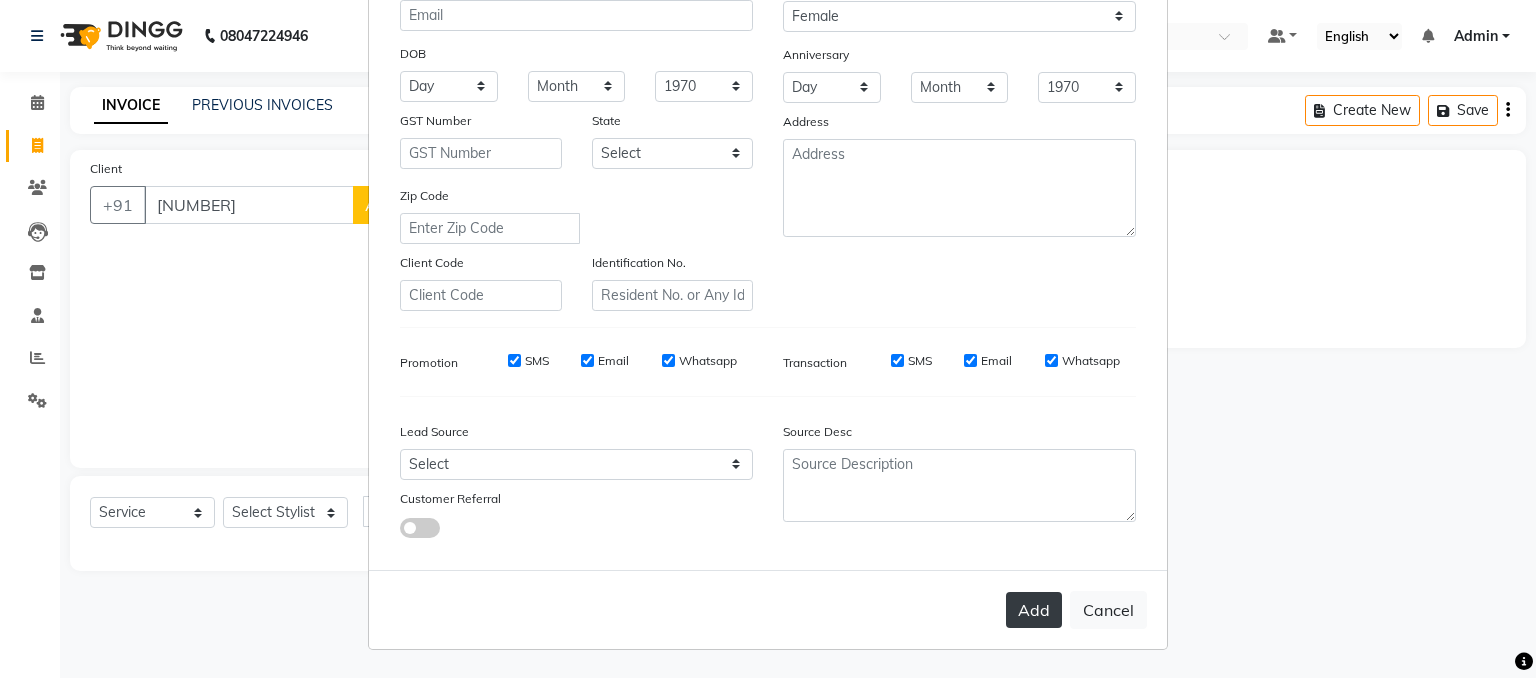 click on "Add" at bounding box center [1034, 610] 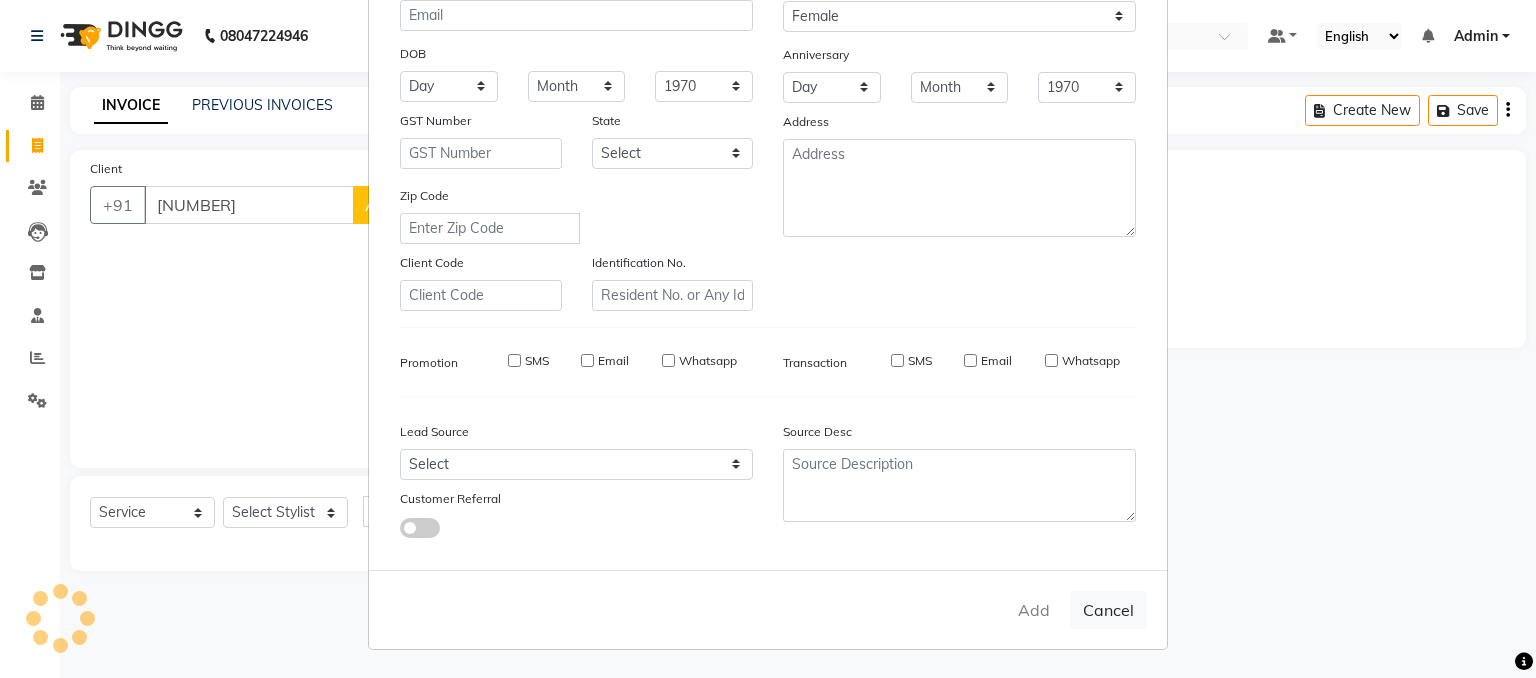 type 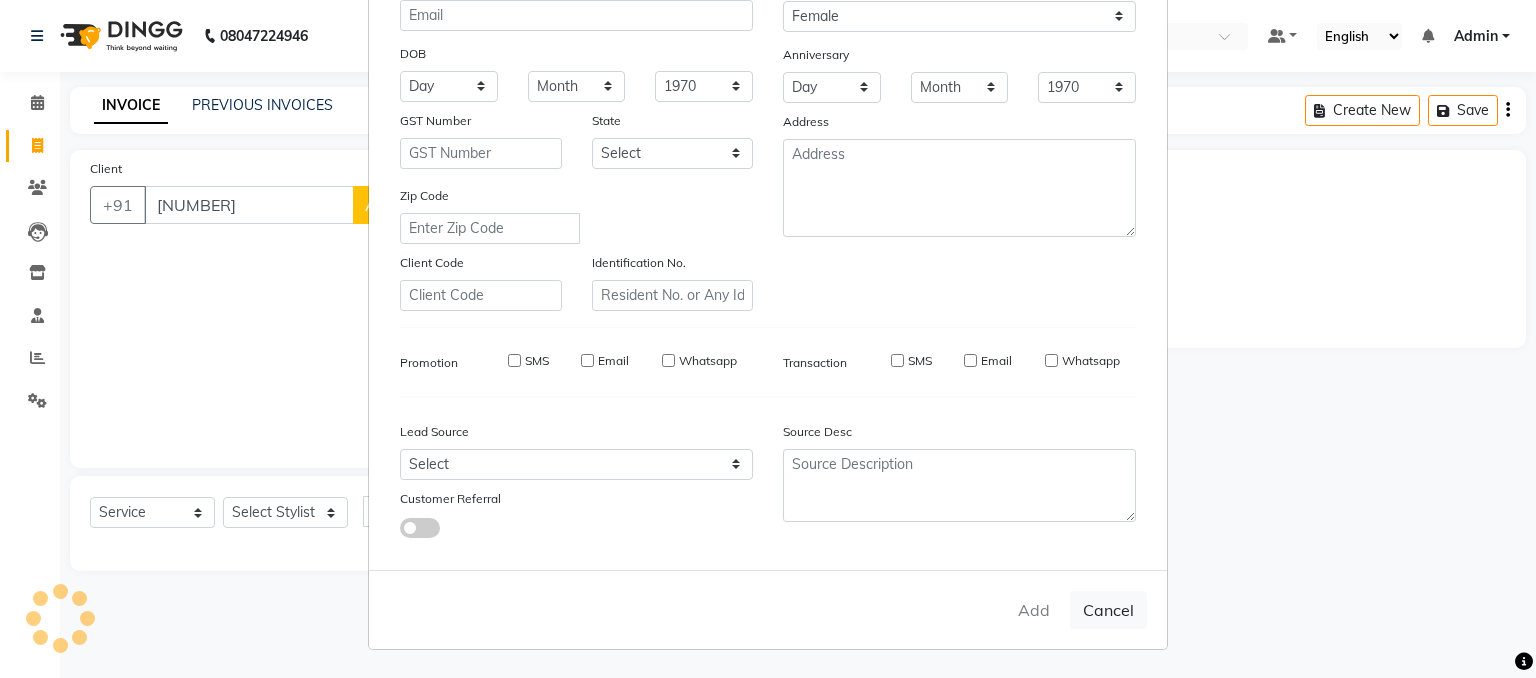 type 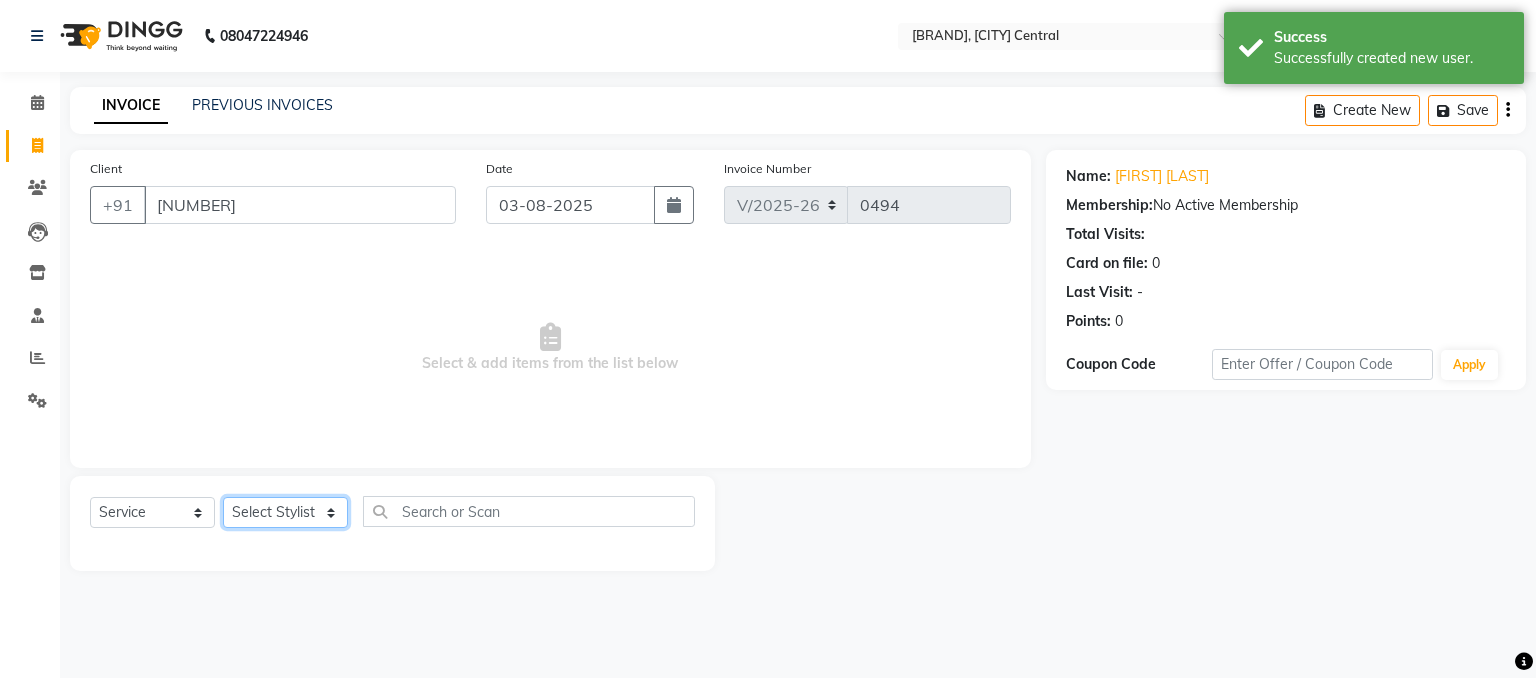 click on "Select Stylist [LAST] Admin [NAME] [NAME] [FIRST] [LAST] [FIRST] [LAST]" 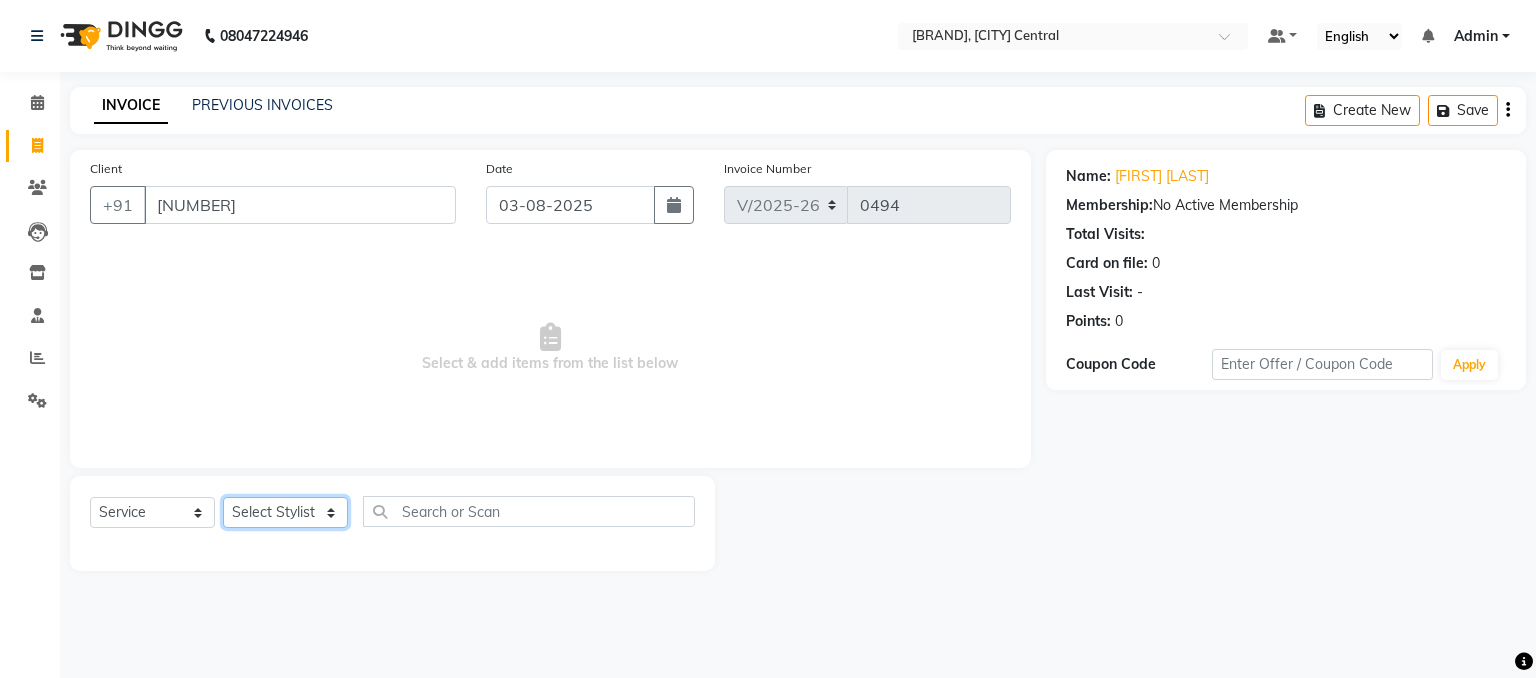select on "68422" 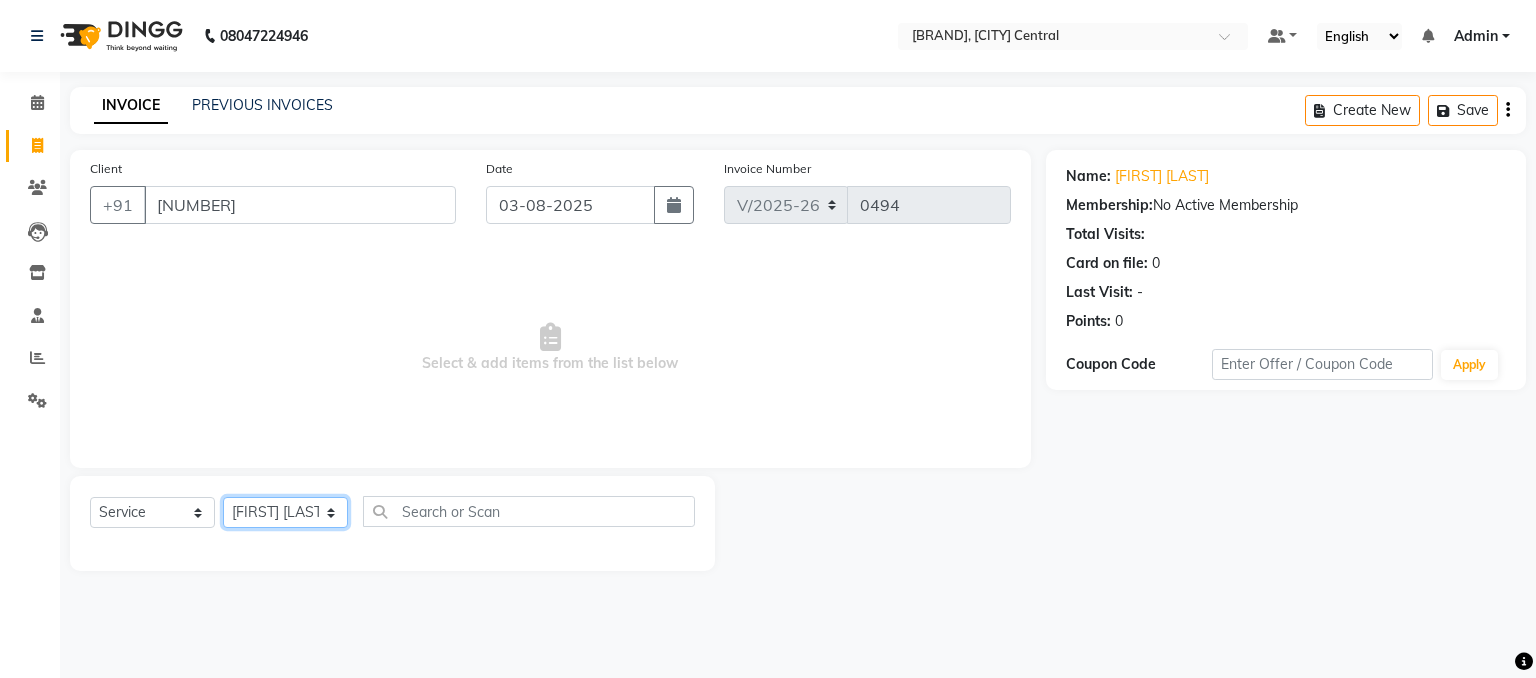 click on "Select Stylist [LAST] Admin [NAME] [NAME] [FIRST] [LAST] [FIRST] [LAST]" 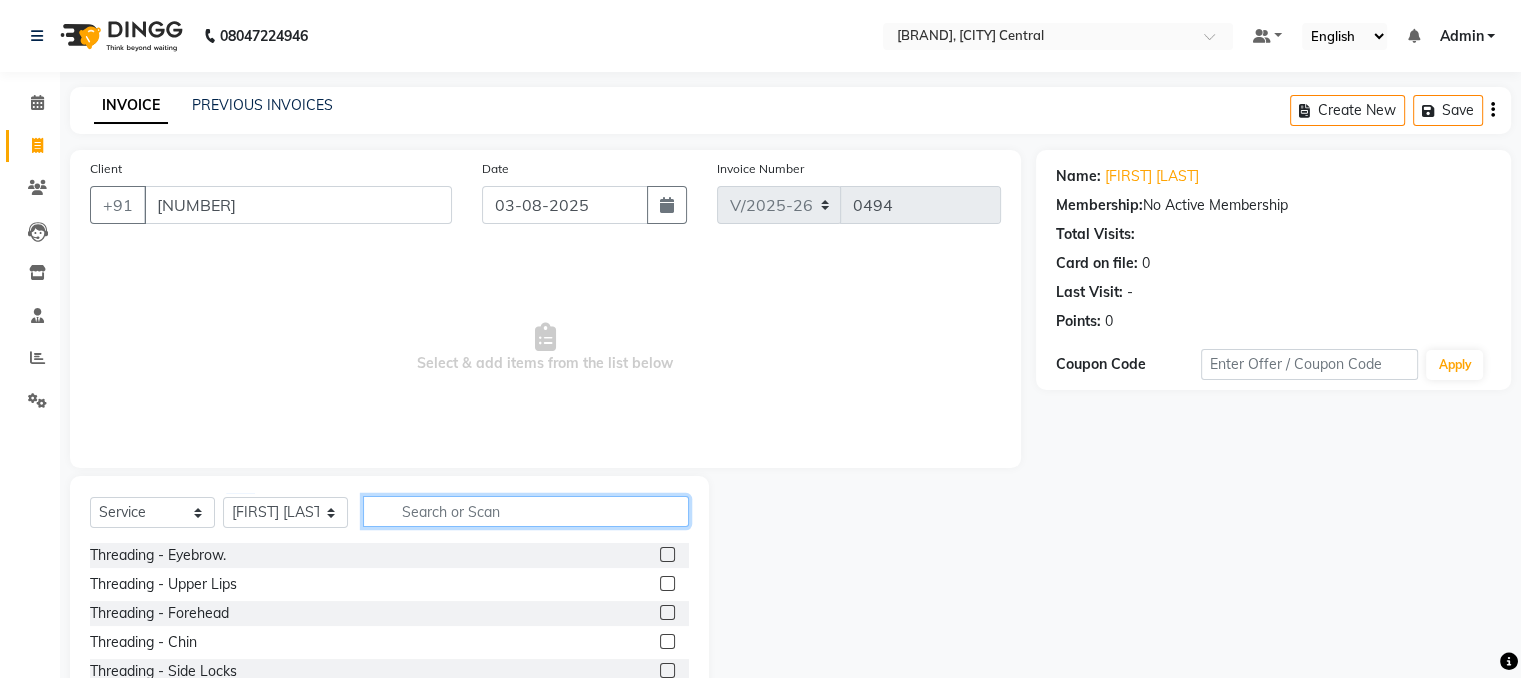 click 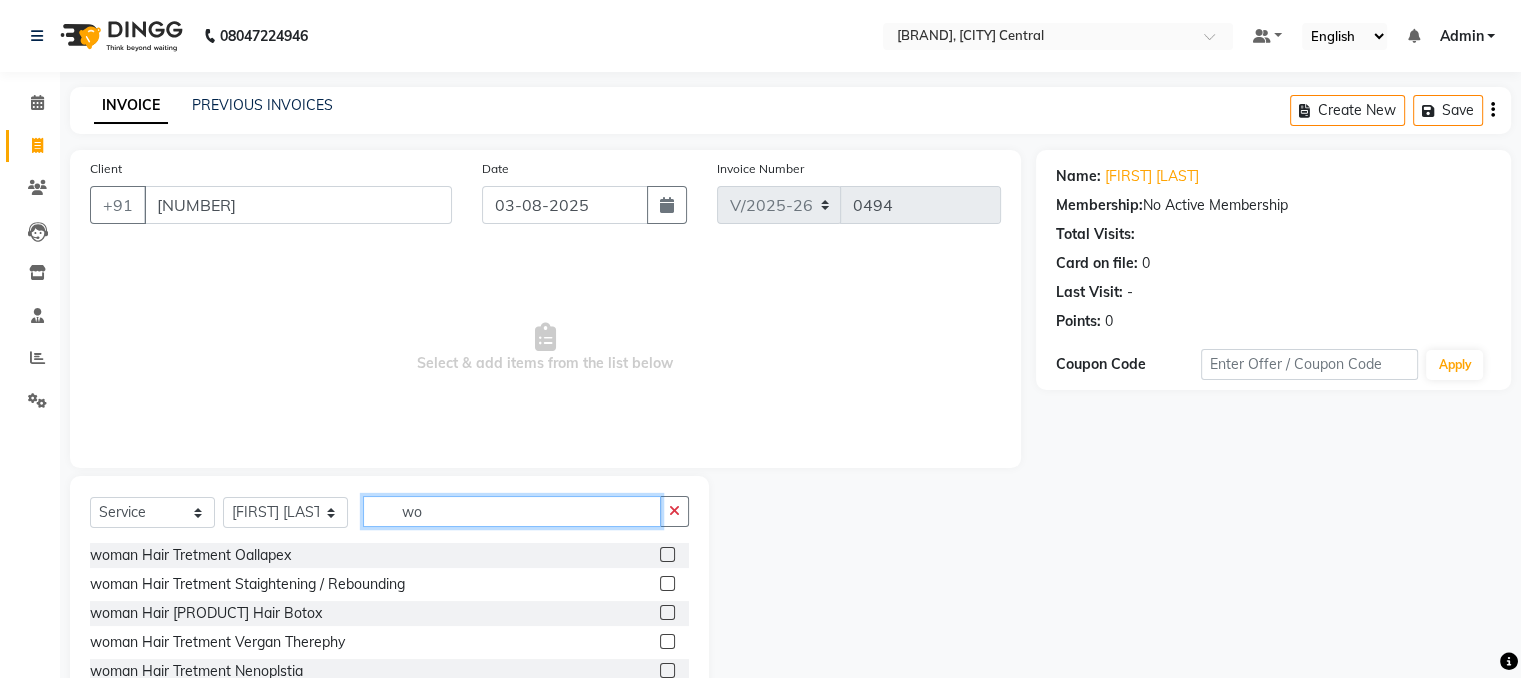type on "w" 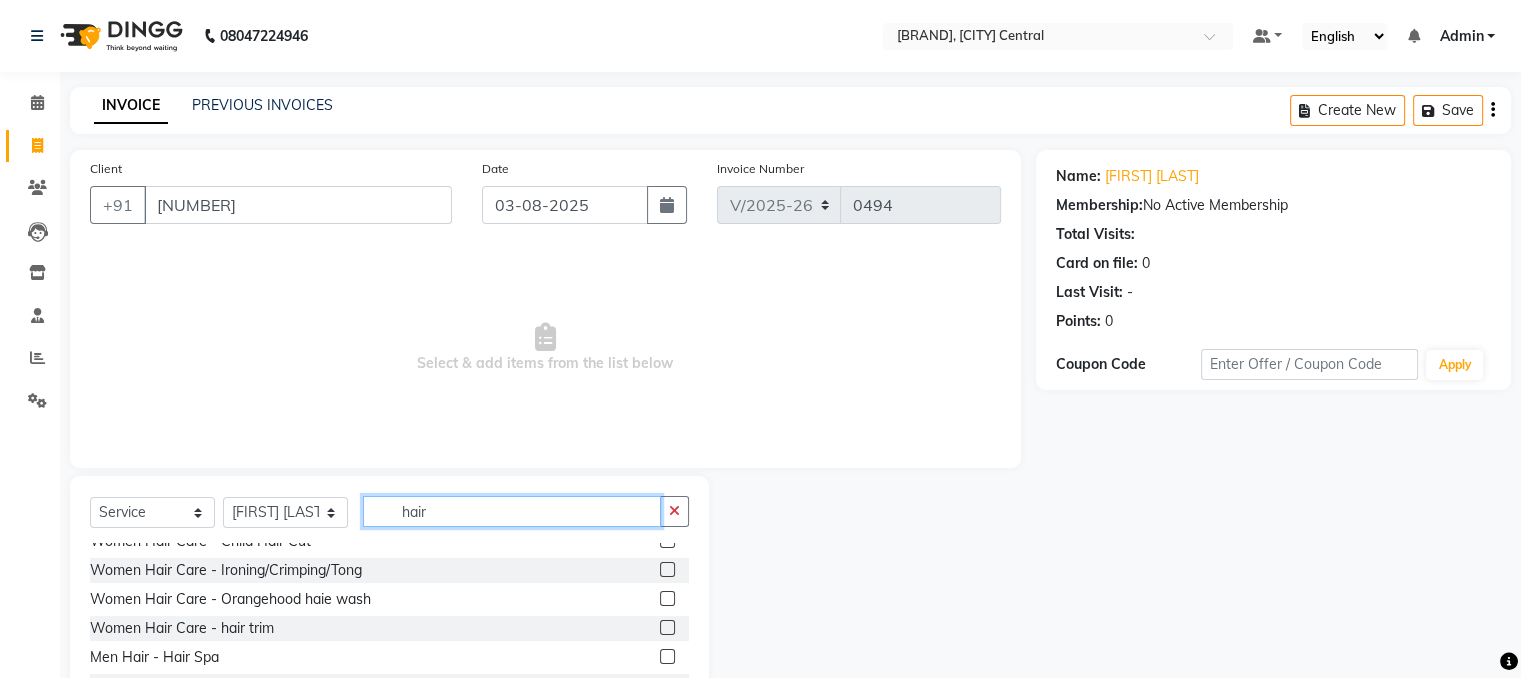 scroll, scrollTop: 392, scrollLeft: 0, axis: vertical 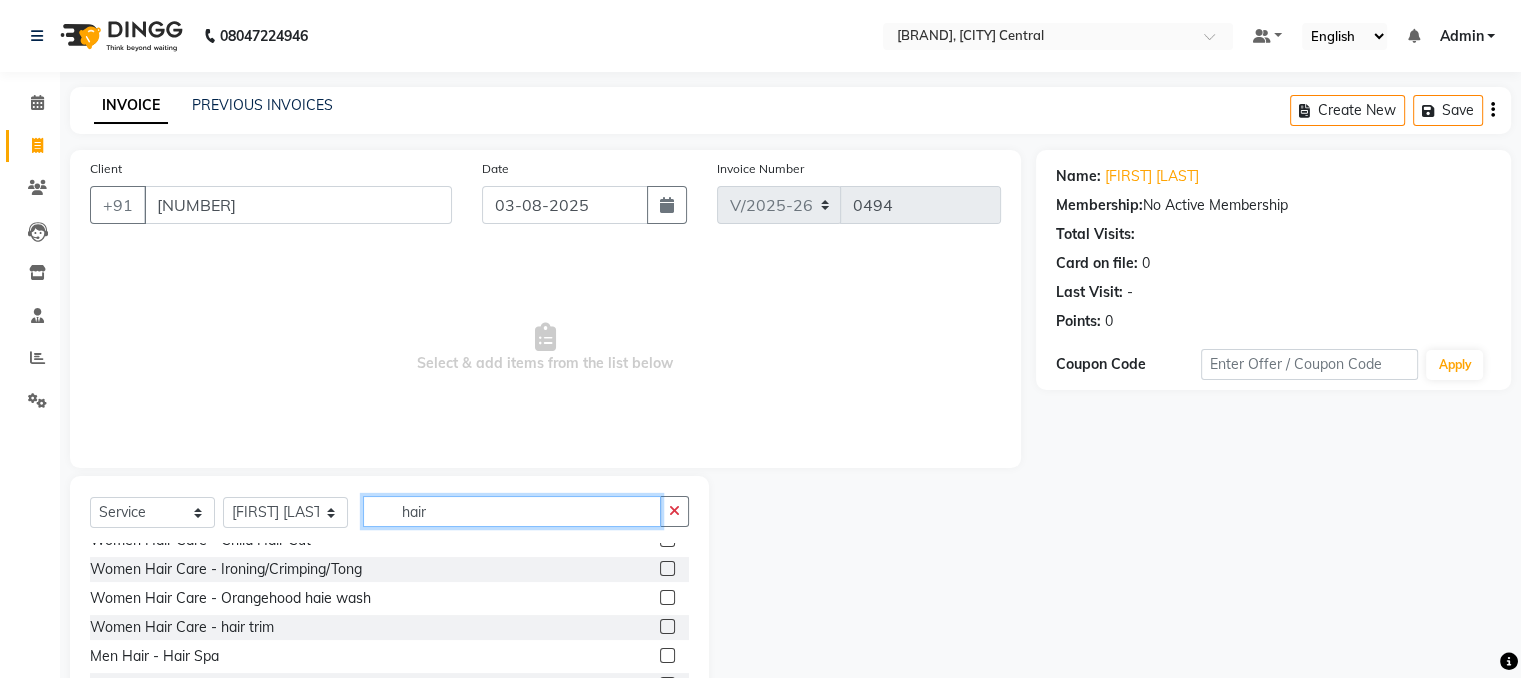 type on "hair" 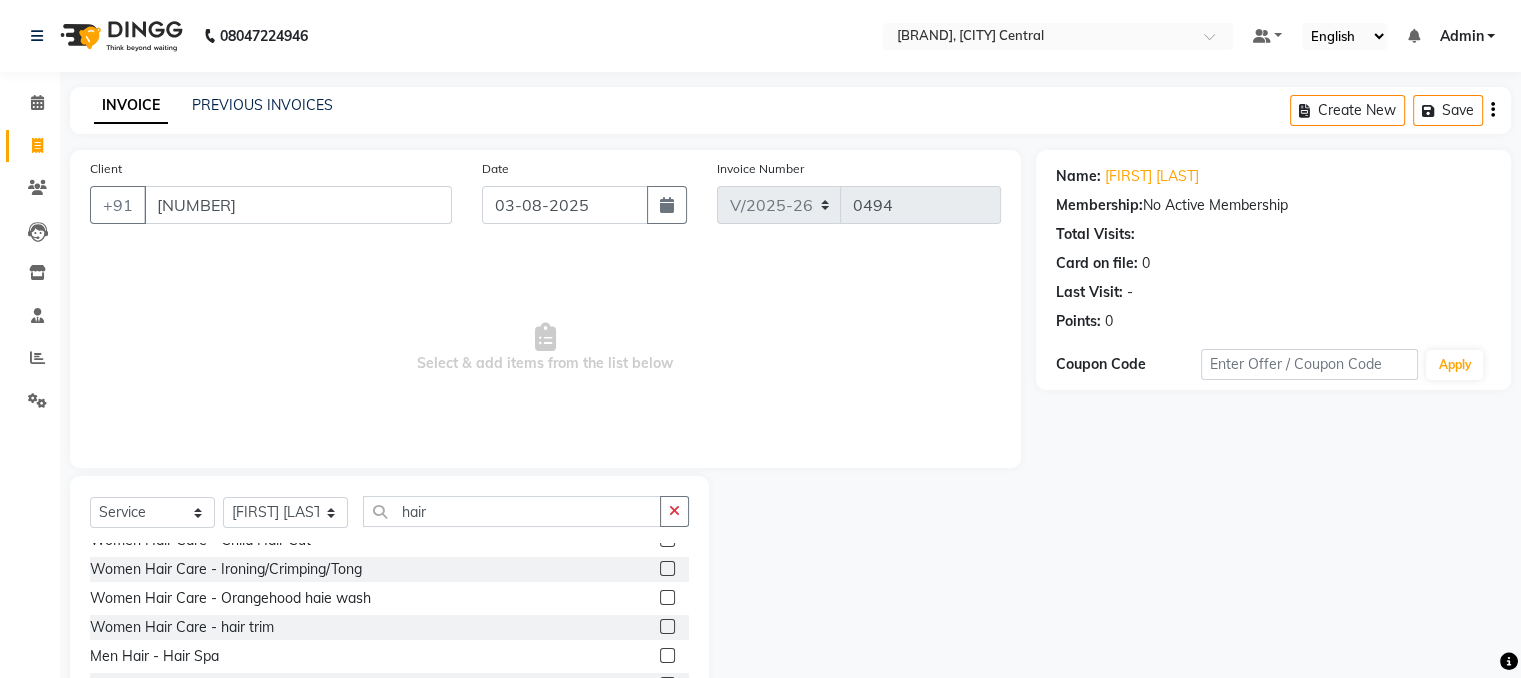 click 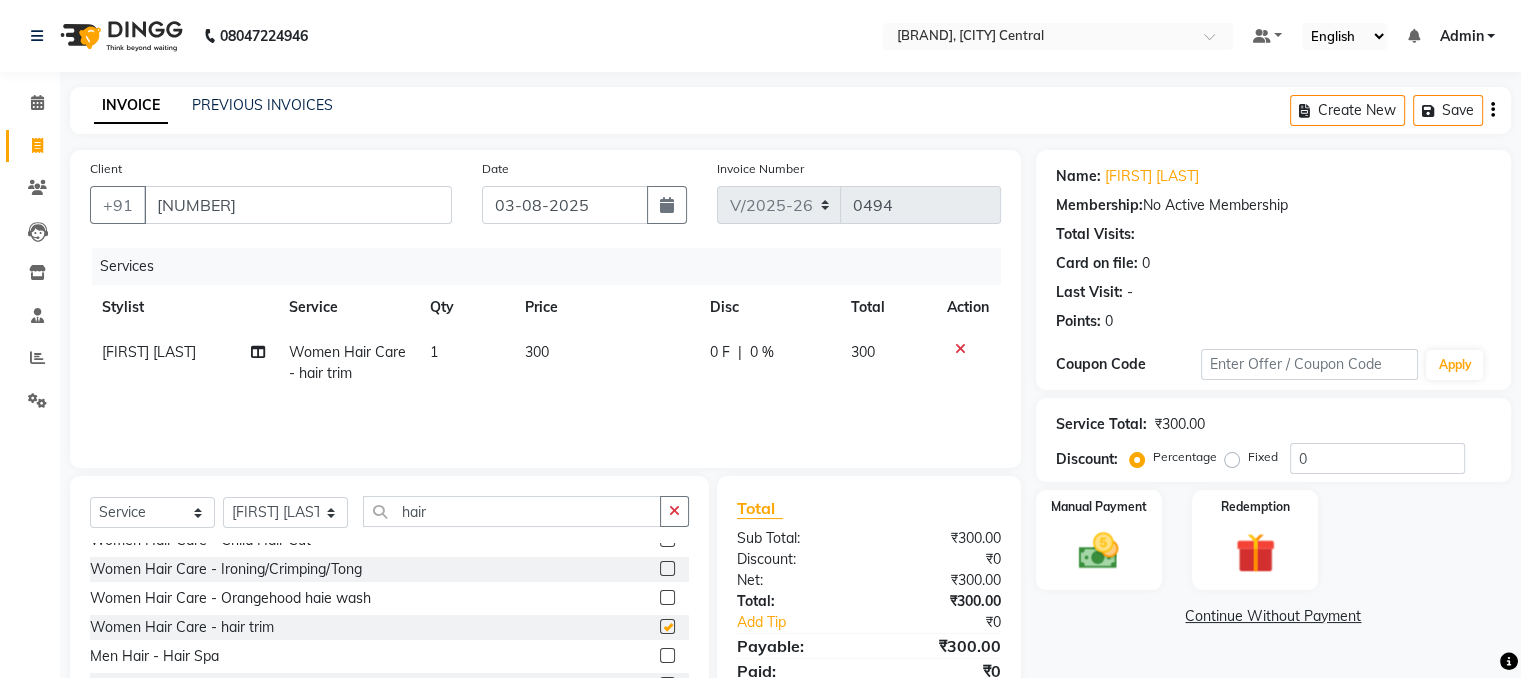checkbox on "false" 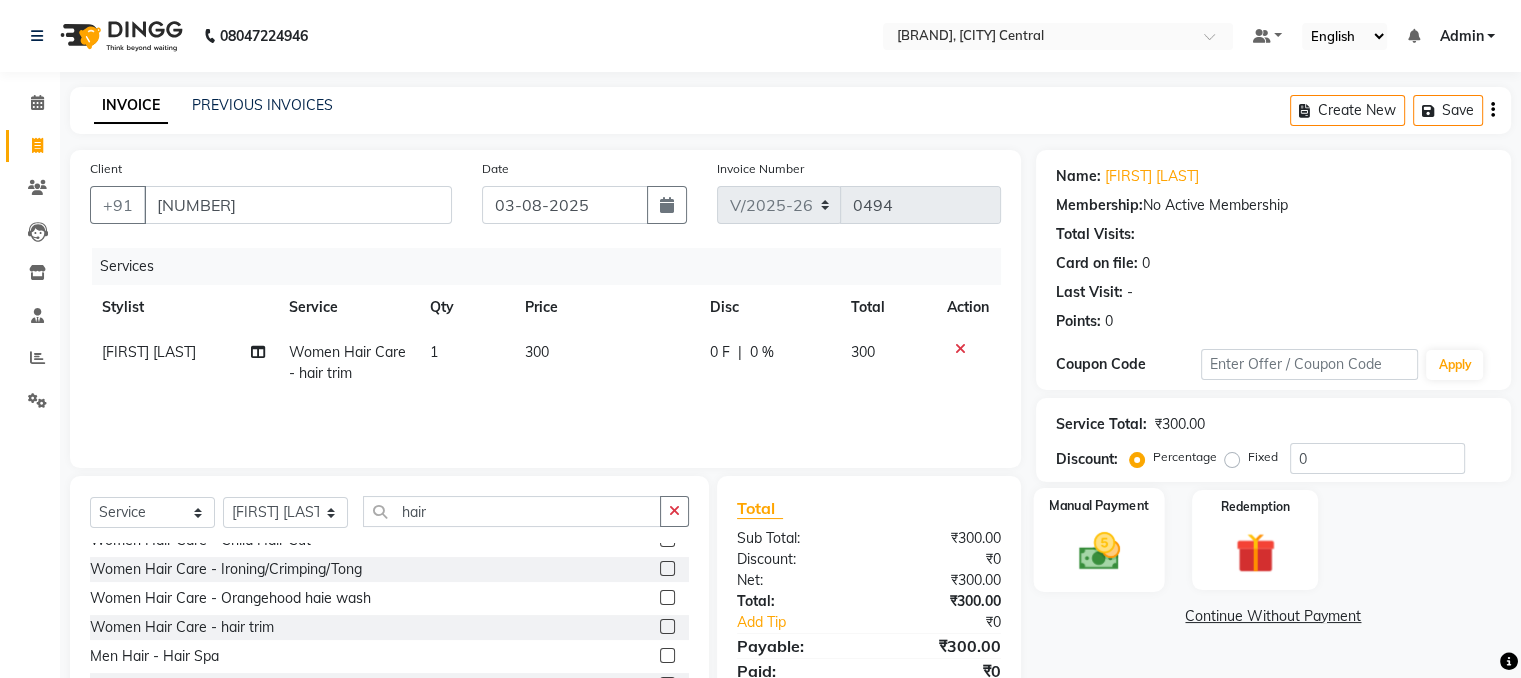 click 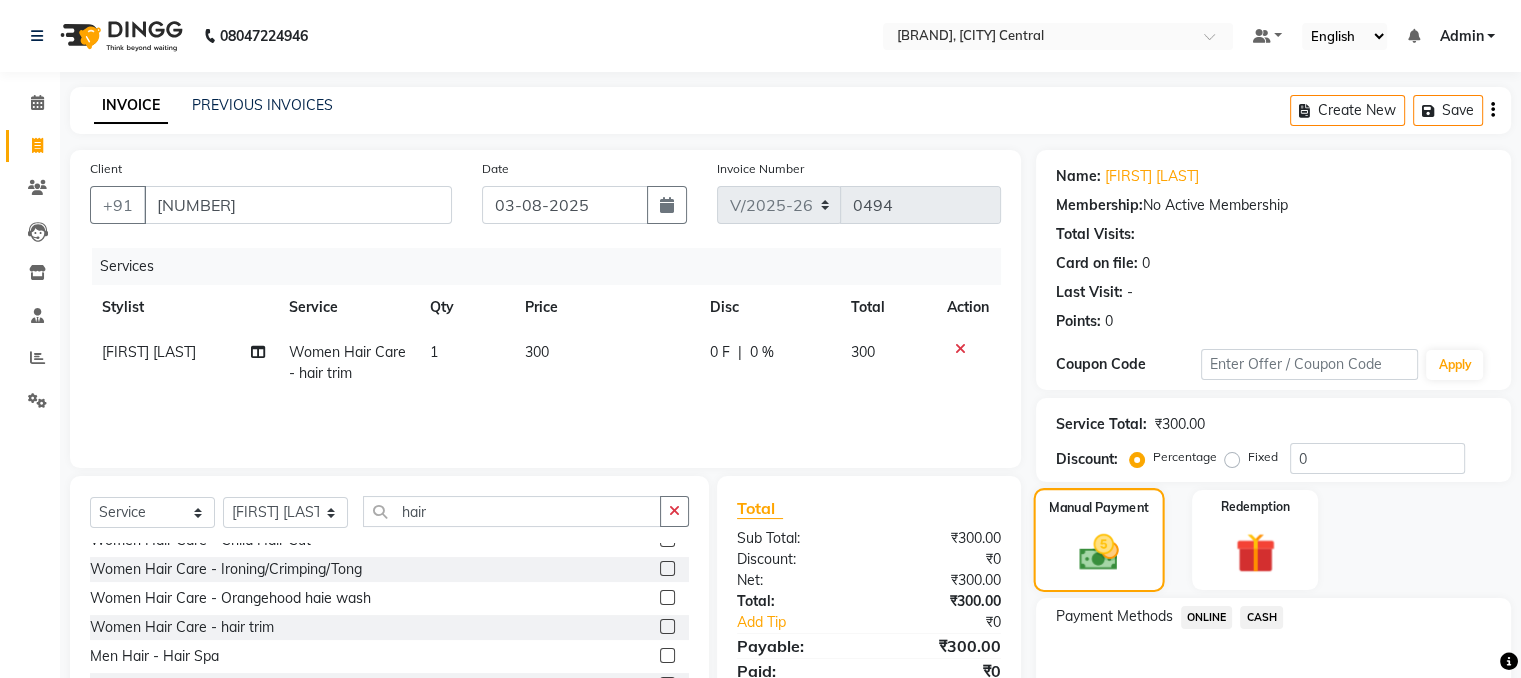 scroll, scrollTop: 124, scrollLeft: 0, axis: vertical 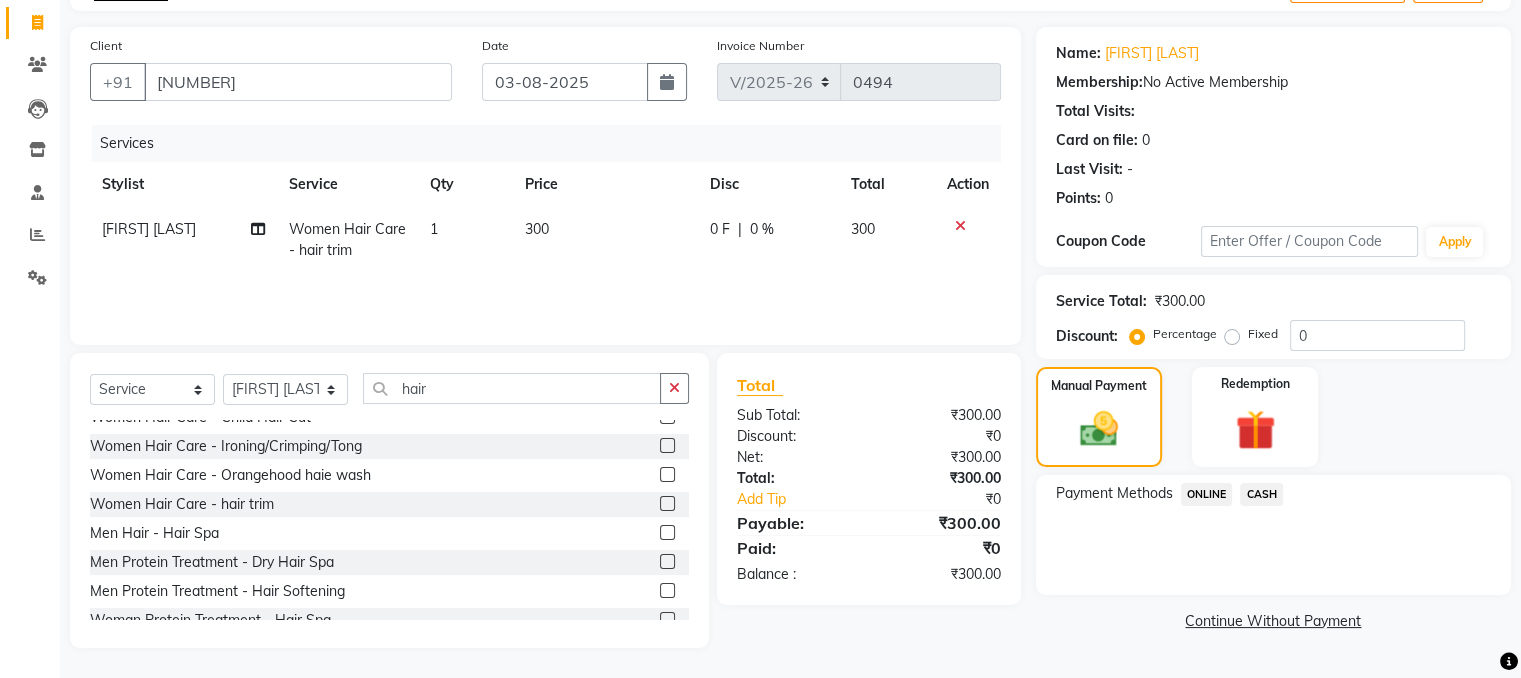 click on "CASH" 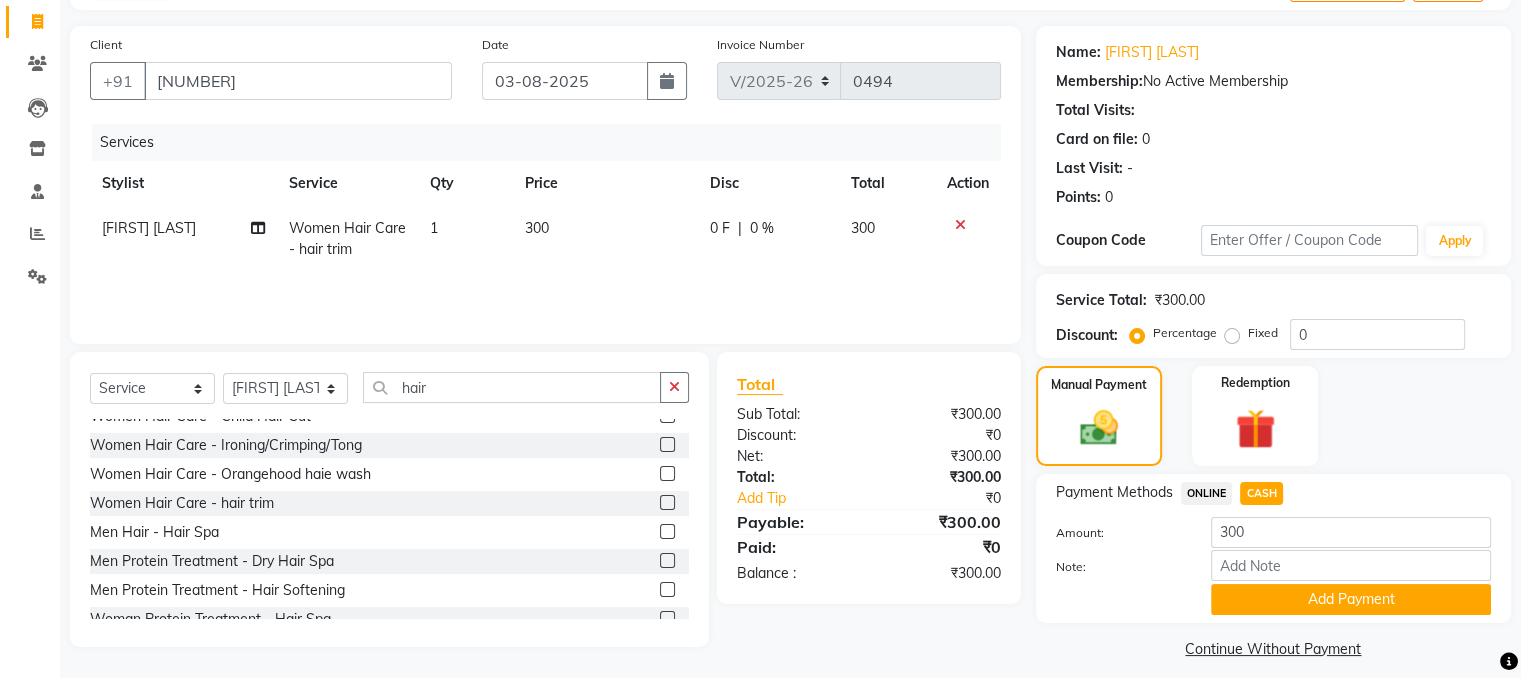 scroll, scrollTop: 141, scrollLeft: 0, axis: vertical 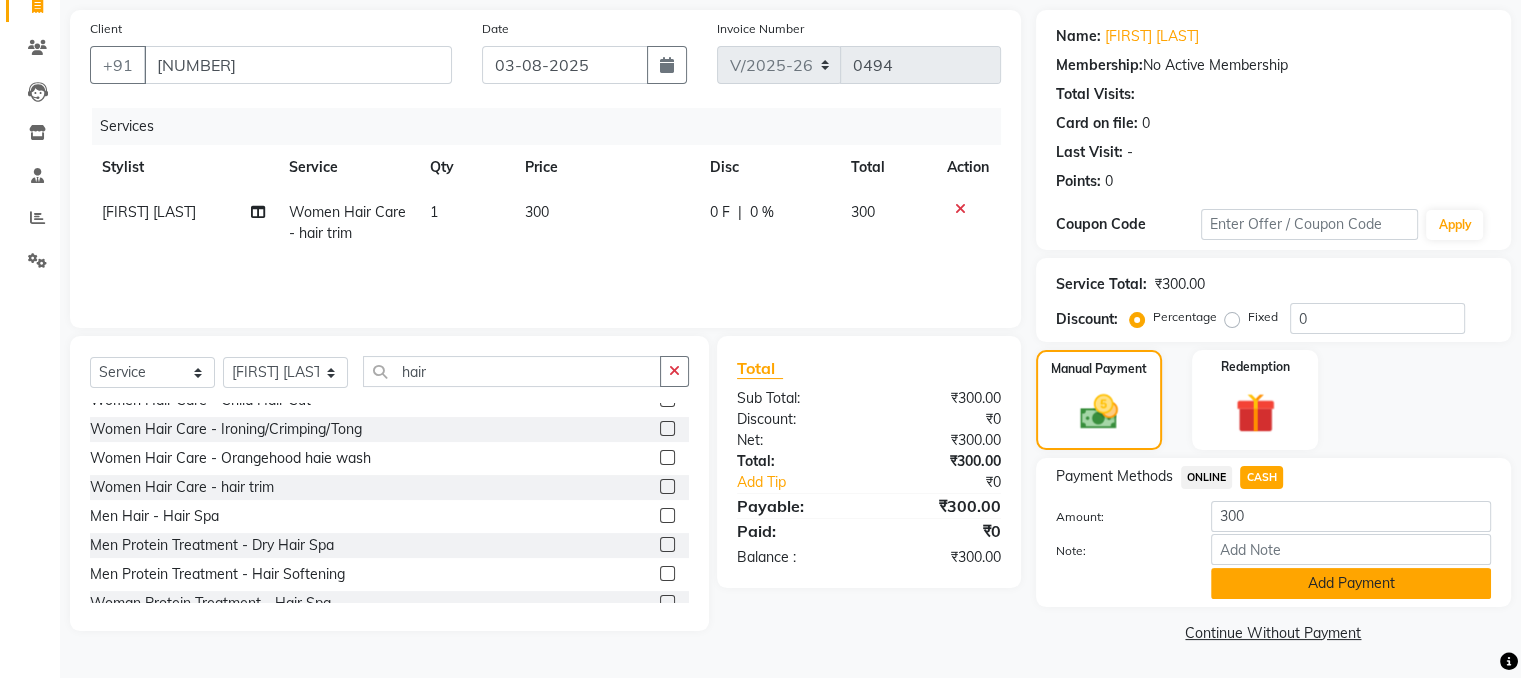 click on "Add Payment" 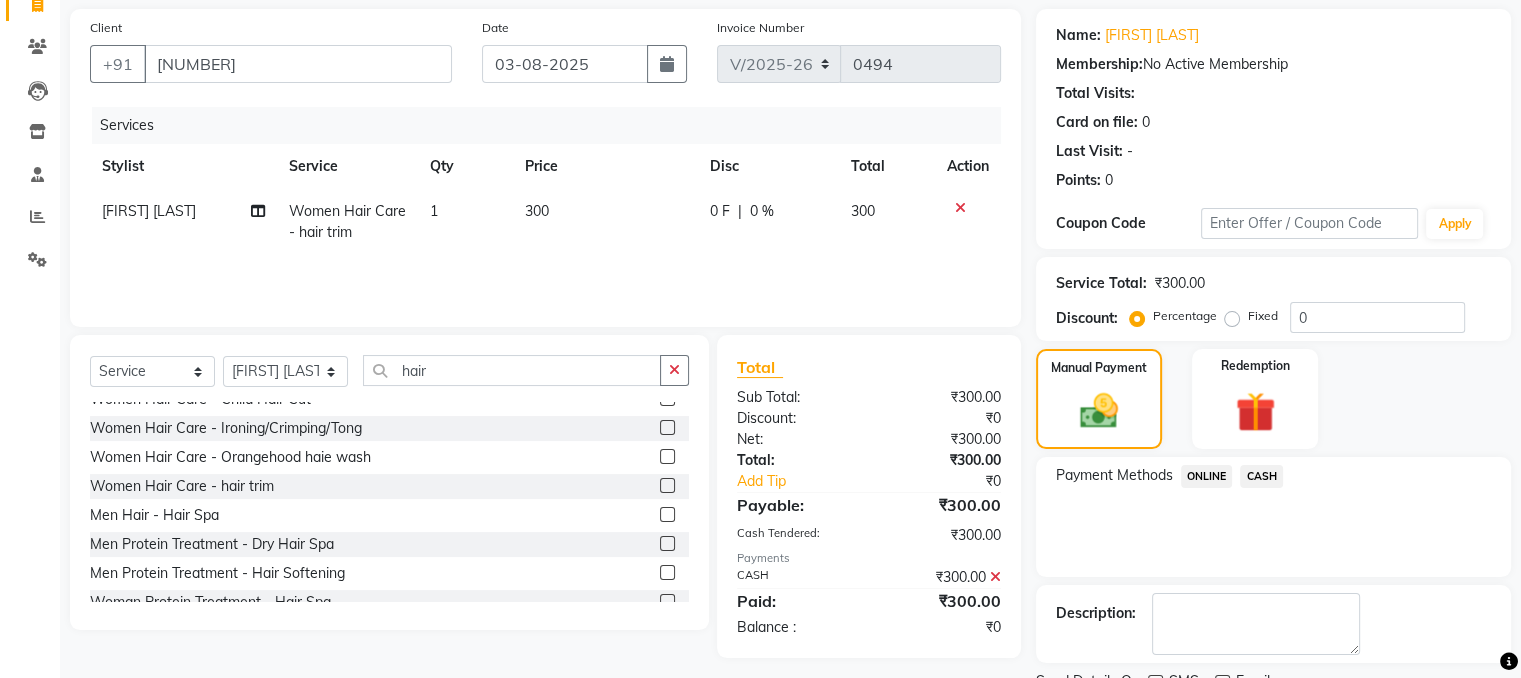 scroll, scrollTop: 223, scrollLeft: 0, axis: vertical 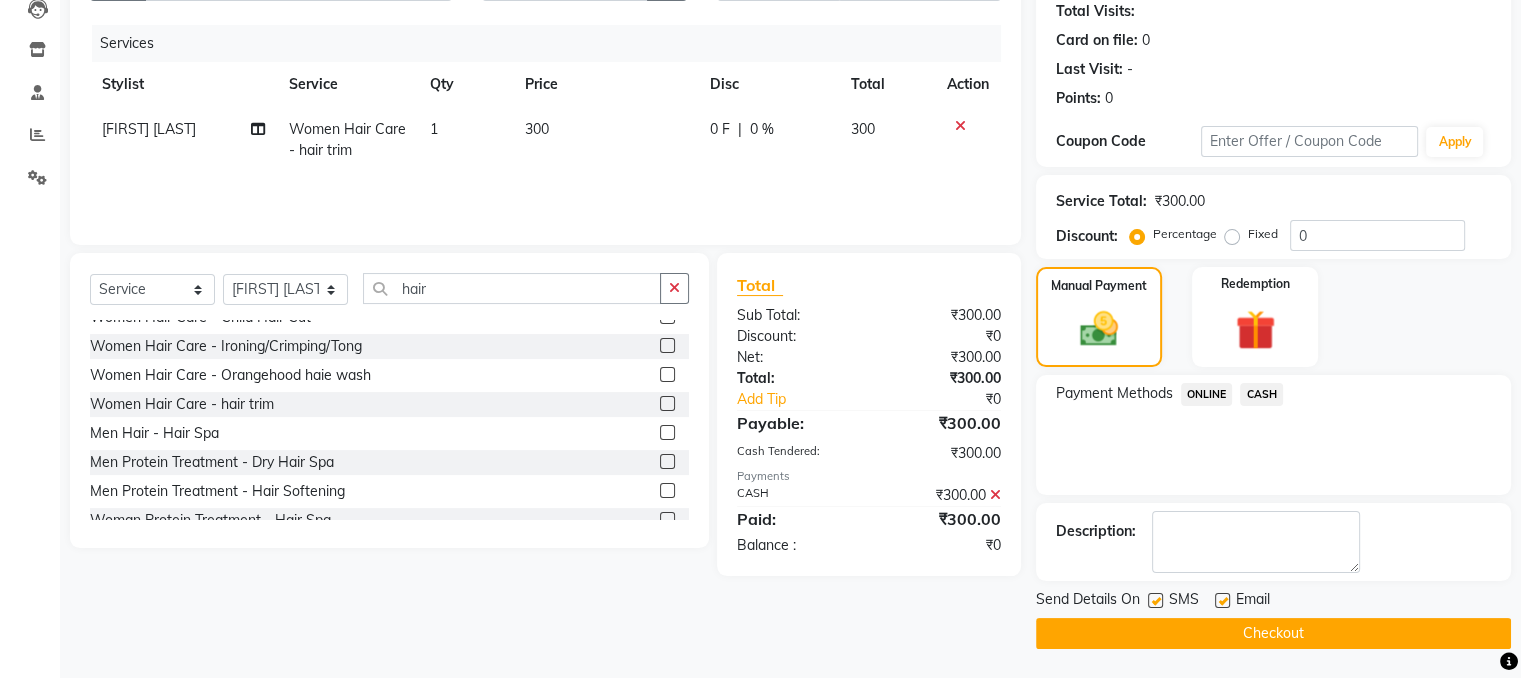 click on "Checkout" 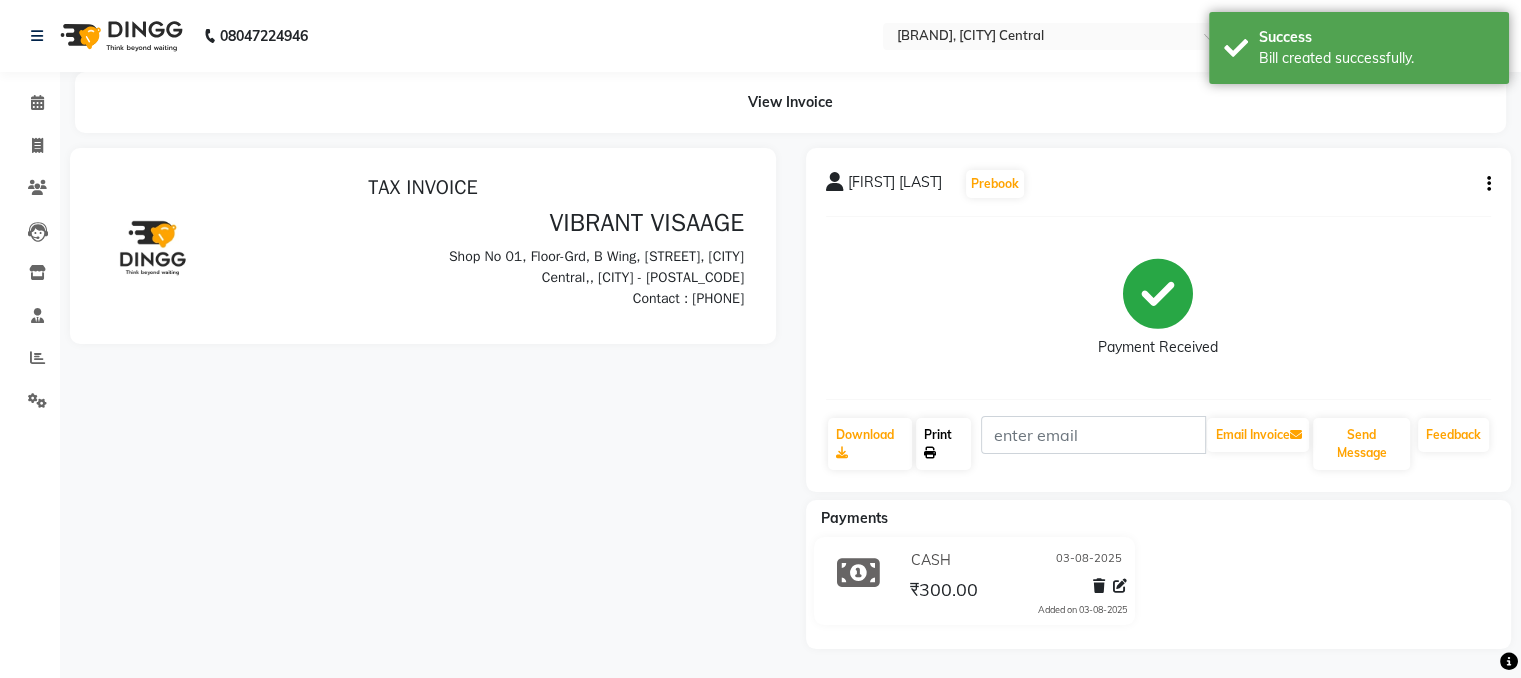 scroll, scrollTop: 0, scrollLeft: 0, axis: both 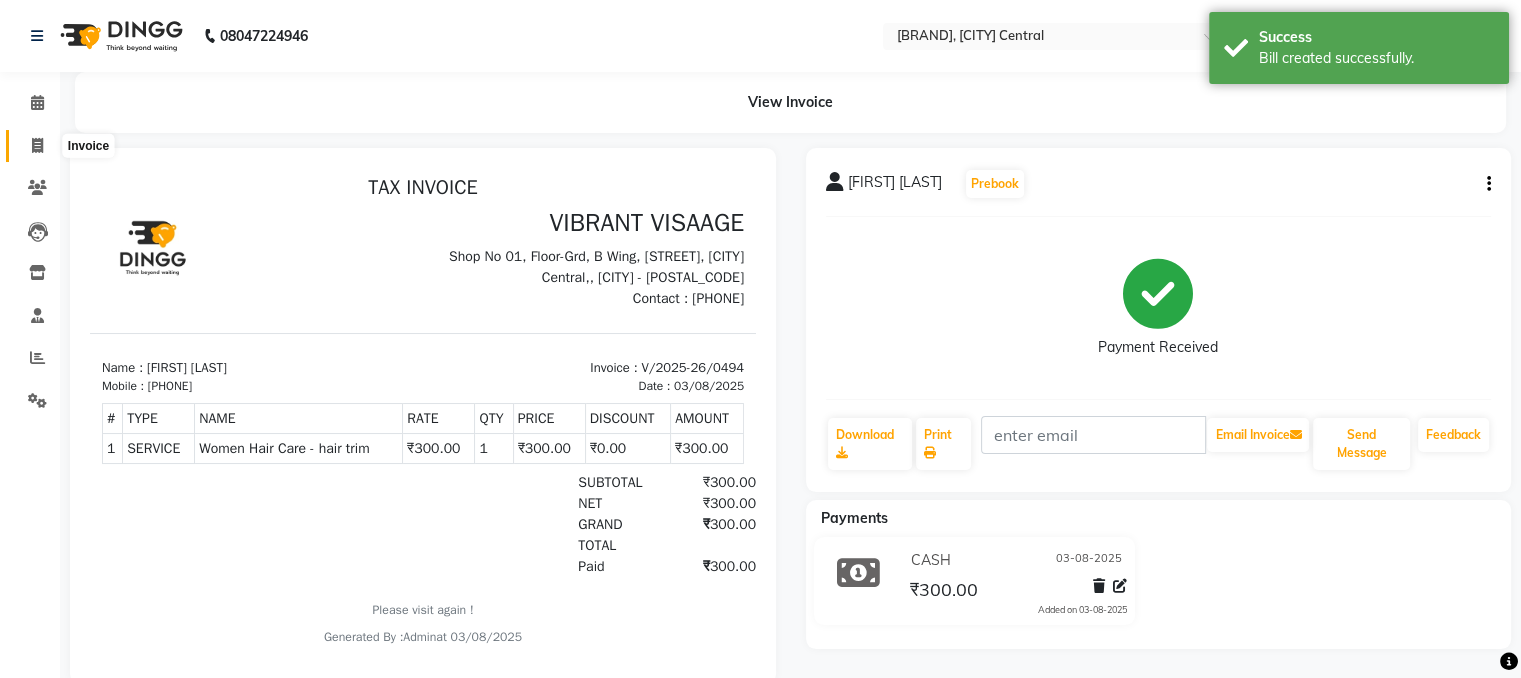 click 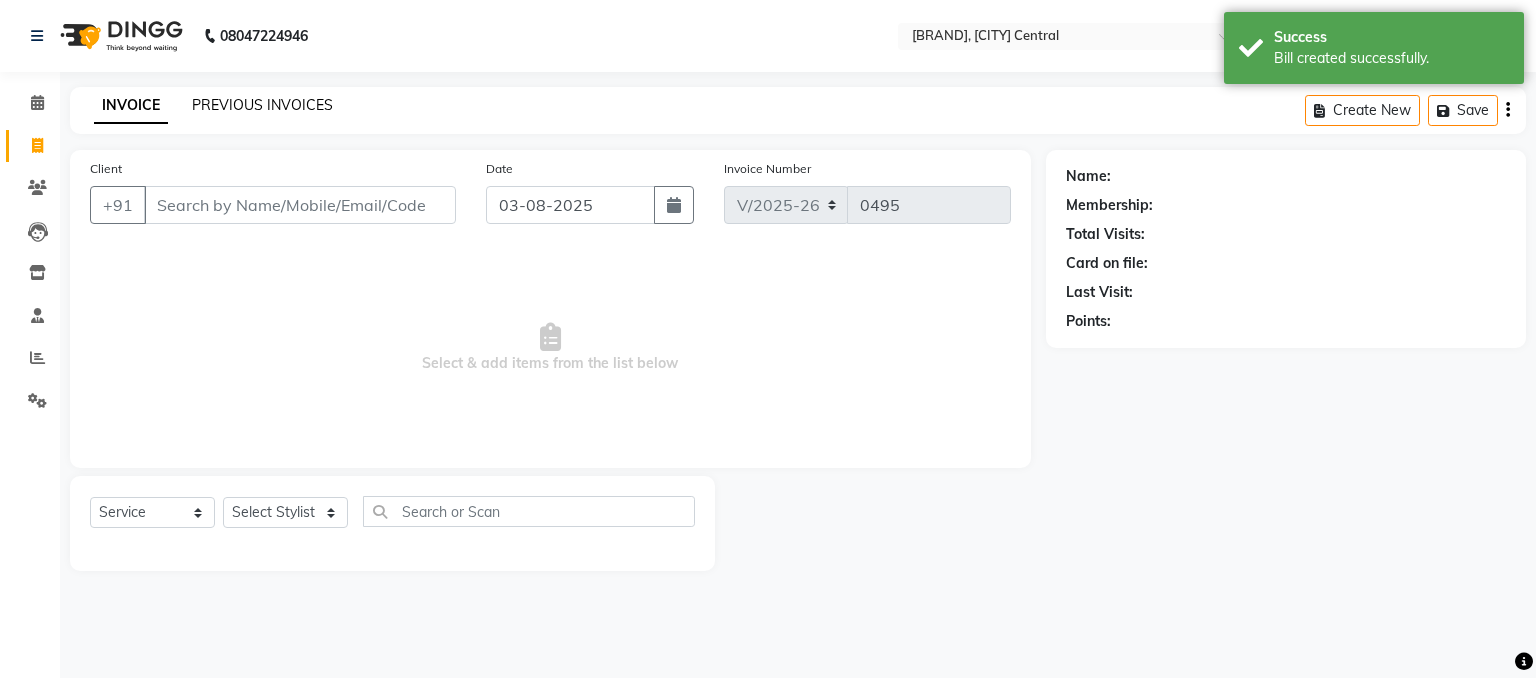 click on "PREVIOUS INVOICES" 